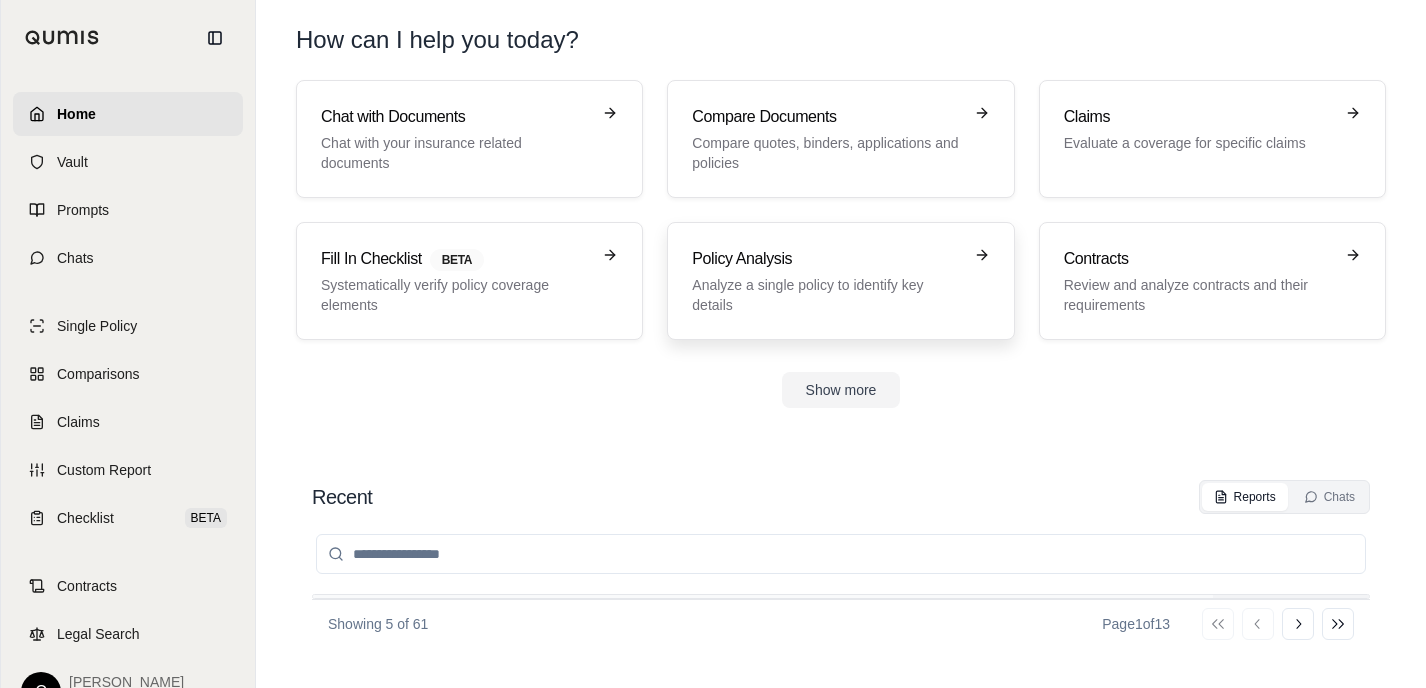 scroll, scrollTop: 0, scrollLeft: 0, axis: both 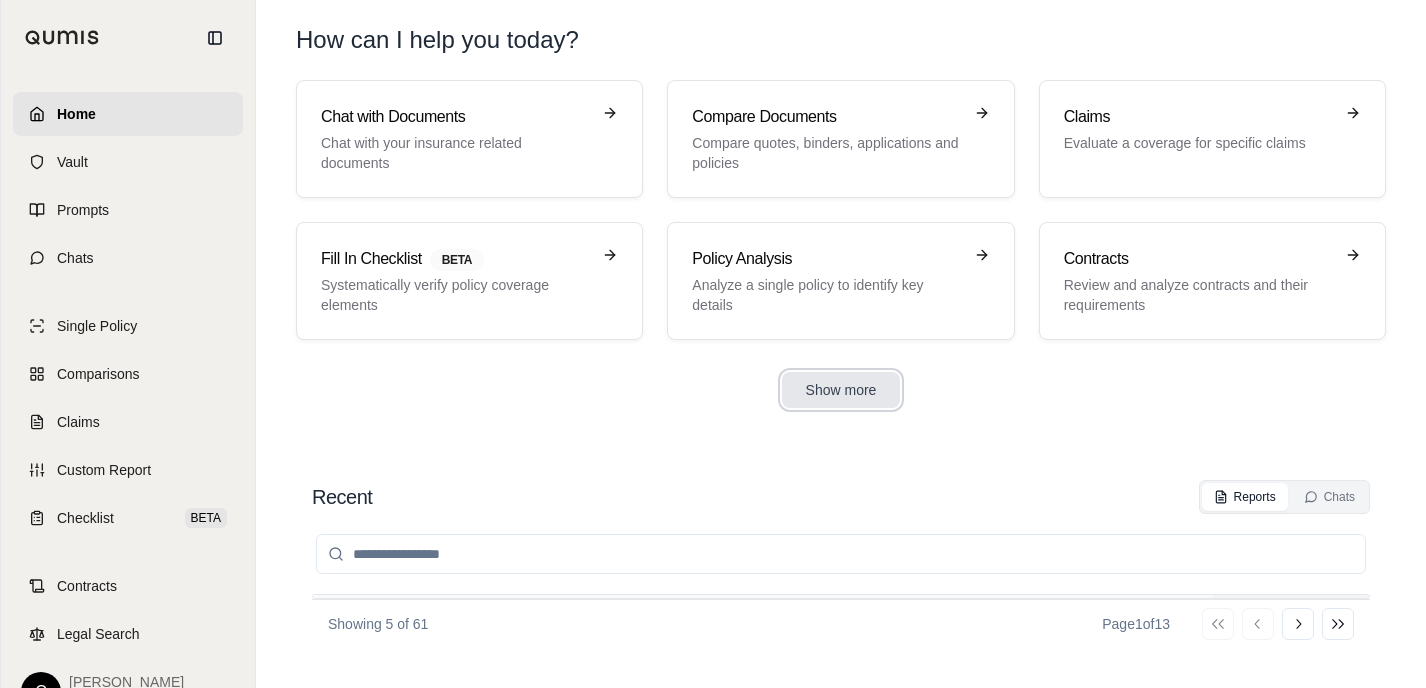 click on "Show more" at bounding box center [841, 390] 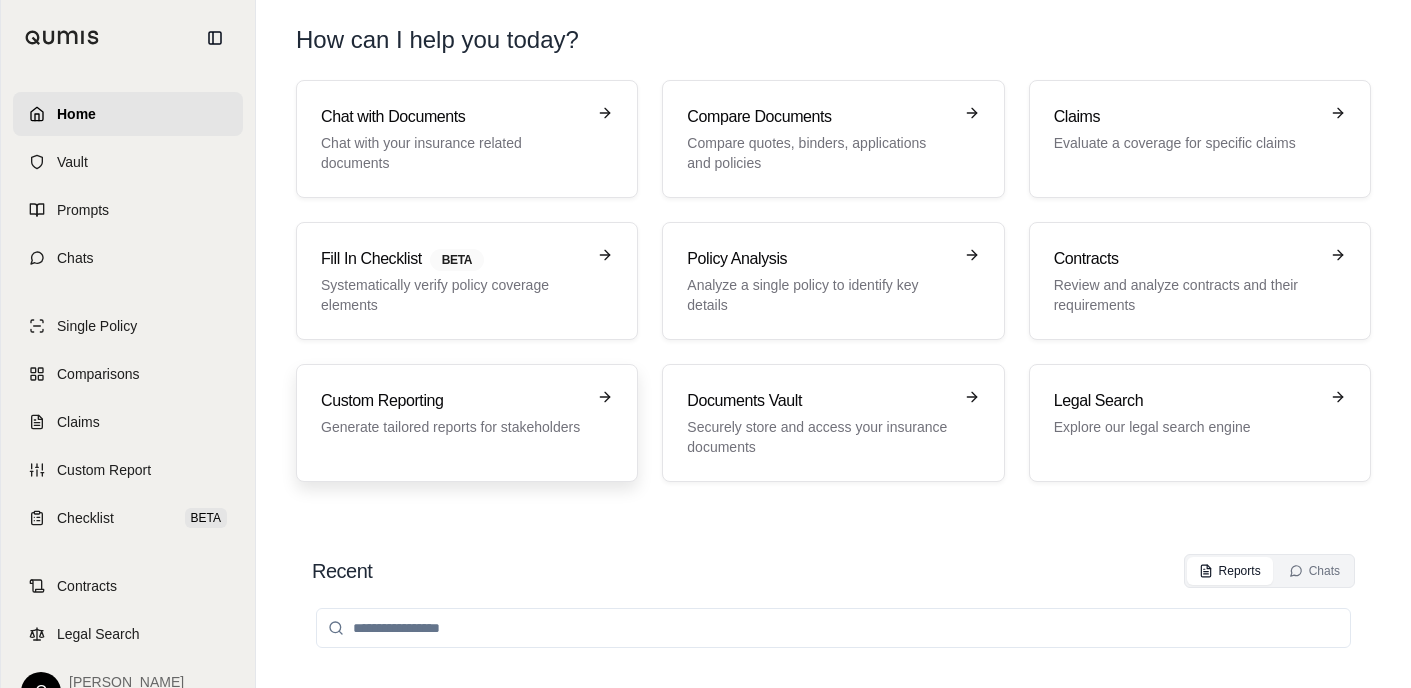 click on "Custom Reporting Generate tailored reports for stakeholders" at bounding box center (467, 423) 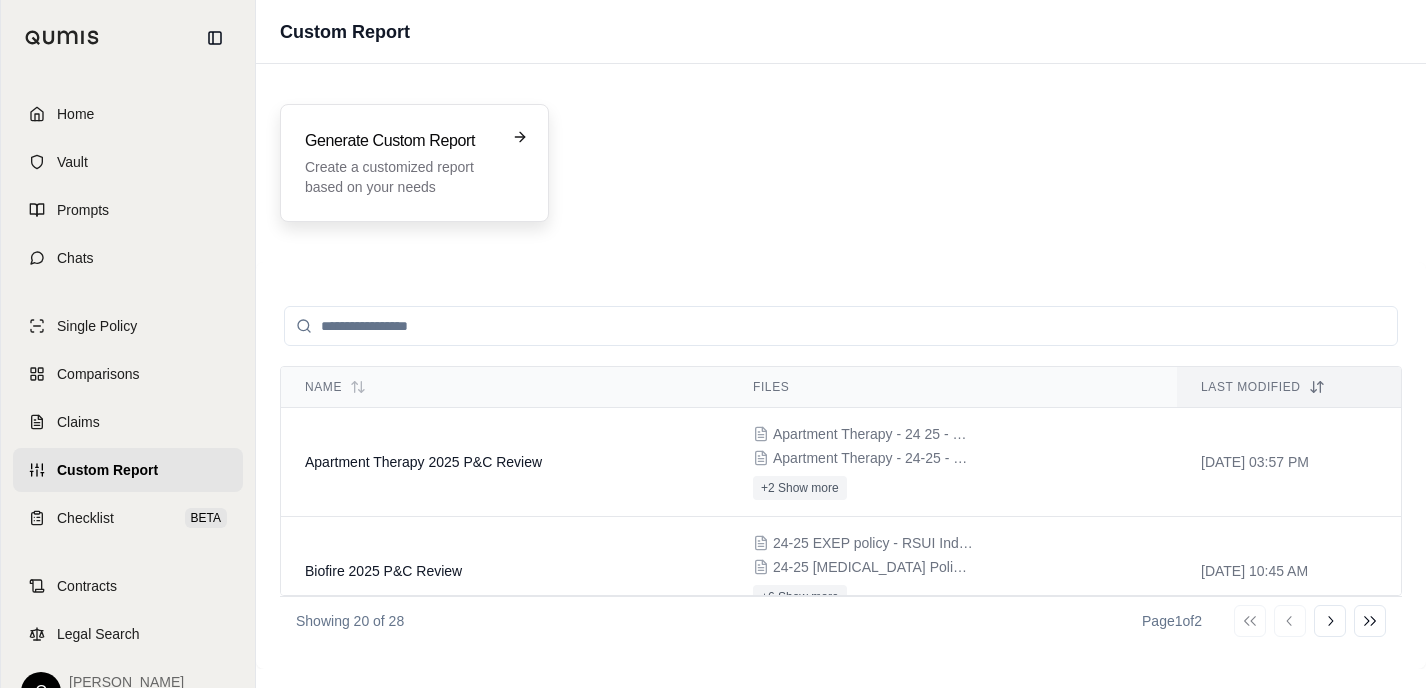 click on "Generate Custom Report" at bounding box center [400, 141] 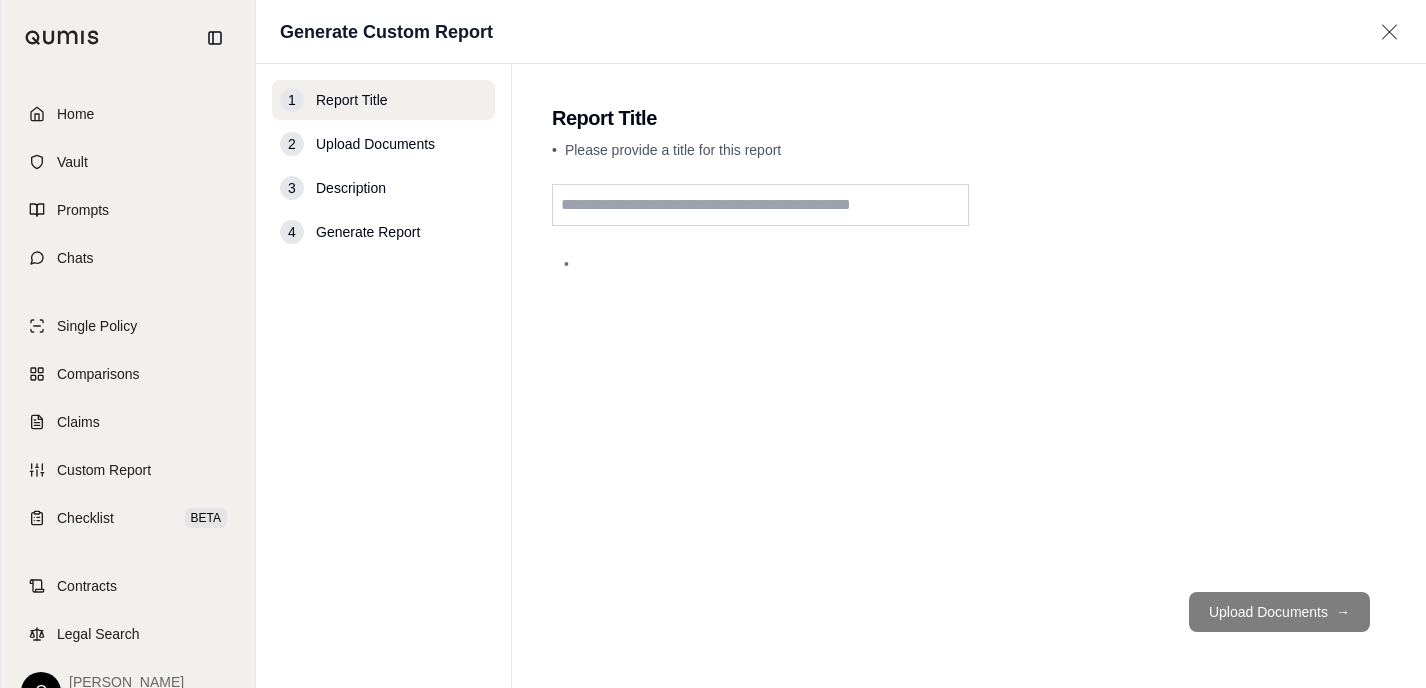 click at bounding box center [760, 205] 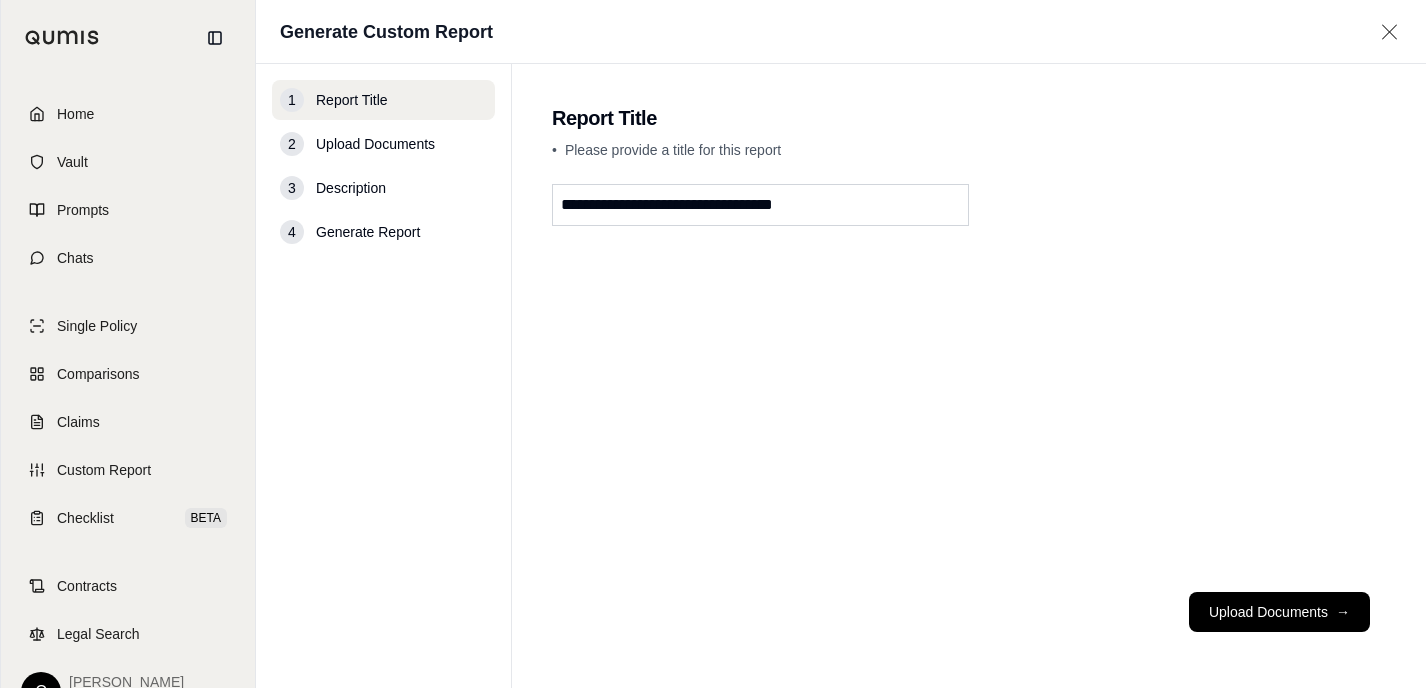 type on "**********" 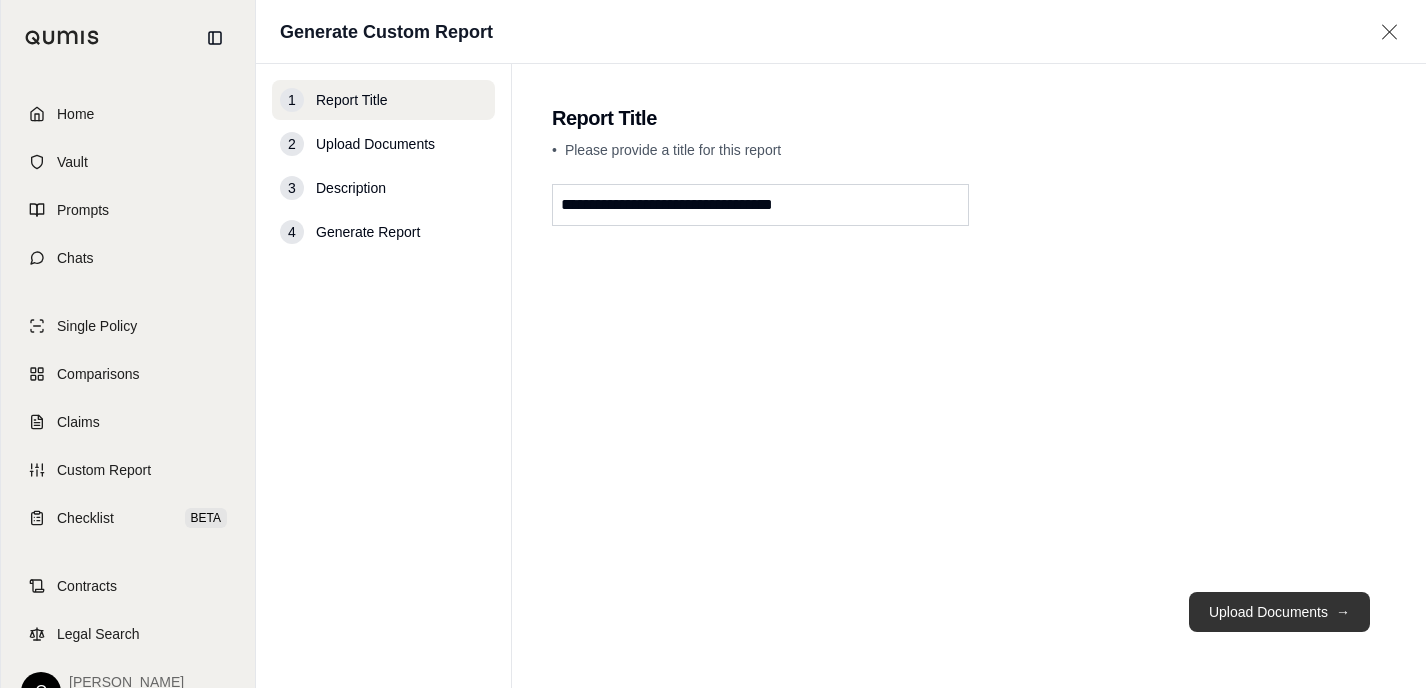 click on "Upload Documents →" at bounding box center (1279, 612) 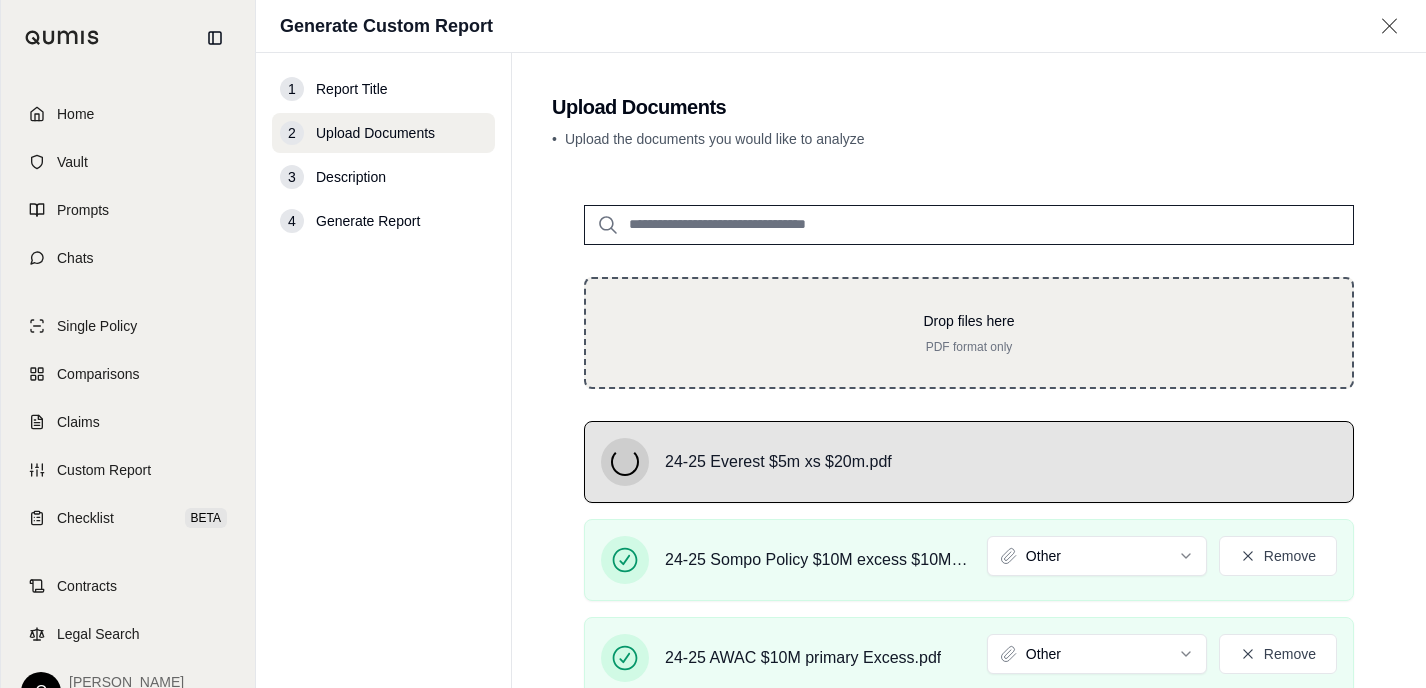 scroll, scrollTop: 139, scrollLeft: 0, axis: vertical 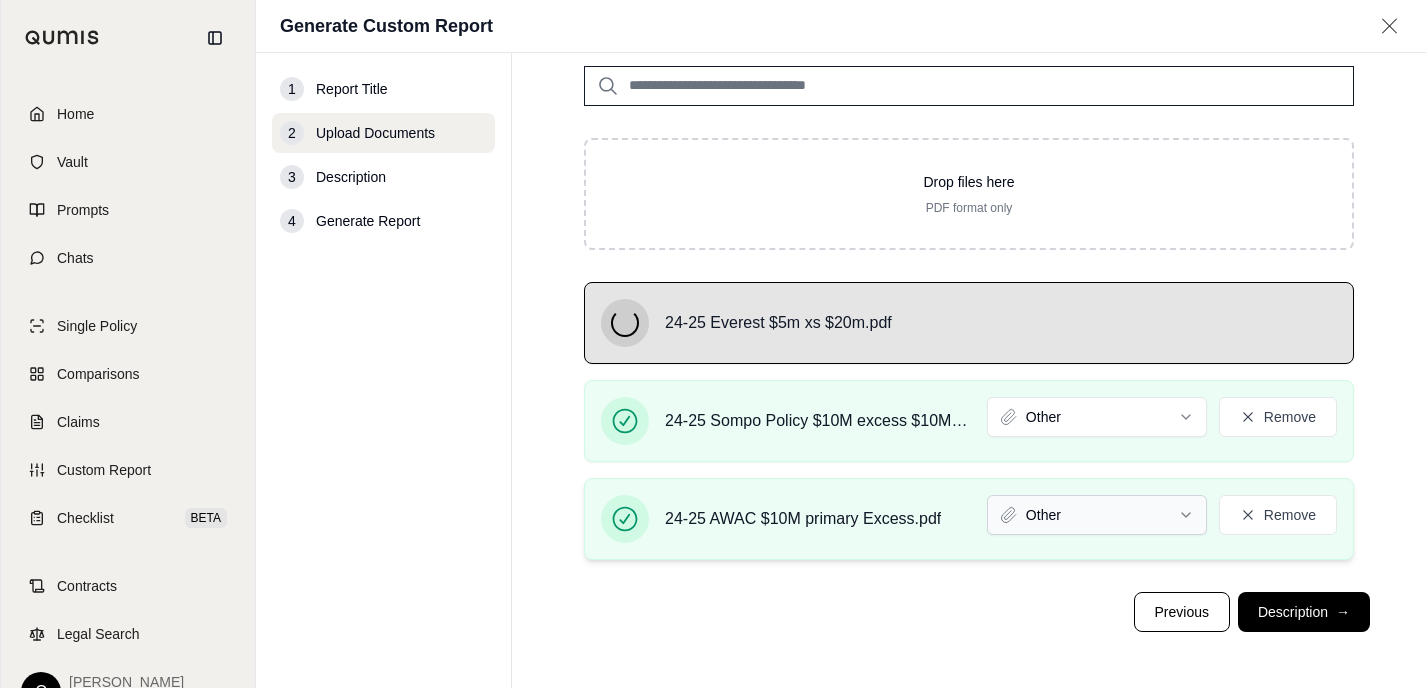 click on "Home Vault Prompts Chats Single Policy Comparisons Claims Custom Report Checklist BETA Contracts Legal Search C [PERSON_NAME] Financial Generate Custom Report 1 Report Title 2 Upload Documents 3 Description 4 Generate Report Upload Documents • Upload the documents you would like to analyze Drop files here PDF format only 24-25 Everest $5m xs $20m.pdf 24-25 Sompo Policy  $10M excess $10M.pdf Other Remove 24-25 AWAC $10M primary Excess.pdf Other Remove Previous Description →" at bounding box center [713, 344] 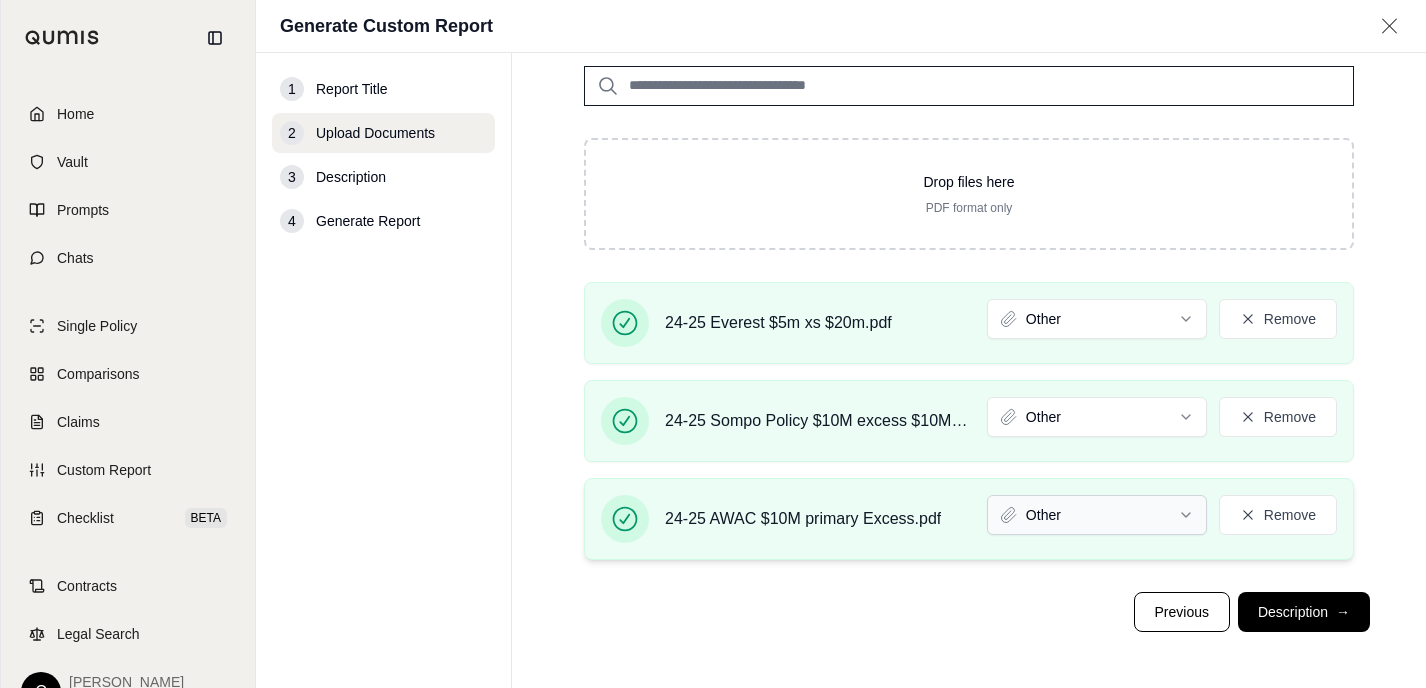 click on "Home Vault Prompts Chats Single Policy Comparisons Claims Custom Report Checklist BETA Contracts Legal Search C [PERSON_NAME] Financial Generate Custom Report 1 Report Title 2 Upload Documents 3 Description 4 Generate Report Upload Documents • Upload the documents you would like to analyze Drop files here PDF format only 24-25 Everest $5m xs $20m.pdf Other Remove 24-25 Sompo Policy  $10M excess $10M.pdf Other Remove 24-25 AWAC $10M primary Excess.pdf Other Remove Previous Description →" at bounding box center (713, 344) 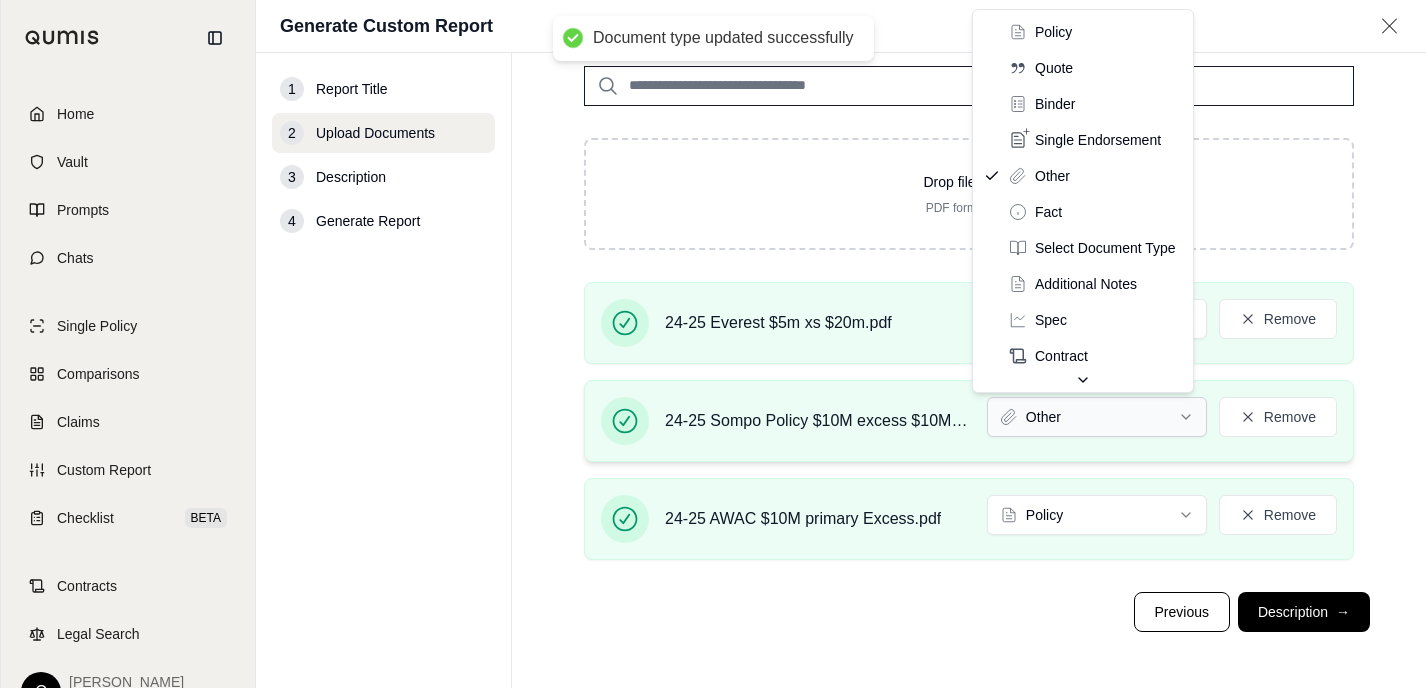 click on "Document type updated successfully Document type updated successfully Home Vault Prompts Chats Single Policy Comparisons Claims Custom Report Checklist BETA Contracts Legal Search C [PERSON_NAME] Financial Generate Custom Report 1 Report Title 2 Upload Documents 3 Description 4 Generate Report Upload Documents • Upload the documents you would like to analyze Drop files here PDF format only 24-25 Everest $5m xs $20m.pdf Other Remove 24-25 Sompo Policy  $10M excess $10M.pdf Other Remove 24-25 AWAC $10M primary Excess.pdf Policy Remove Previous Description →
Policy Quote Binder Single Endorsement Other Fact Select Document Type Additional Notes Spec Contract Application Checklist" at bounding box center (713, 344) 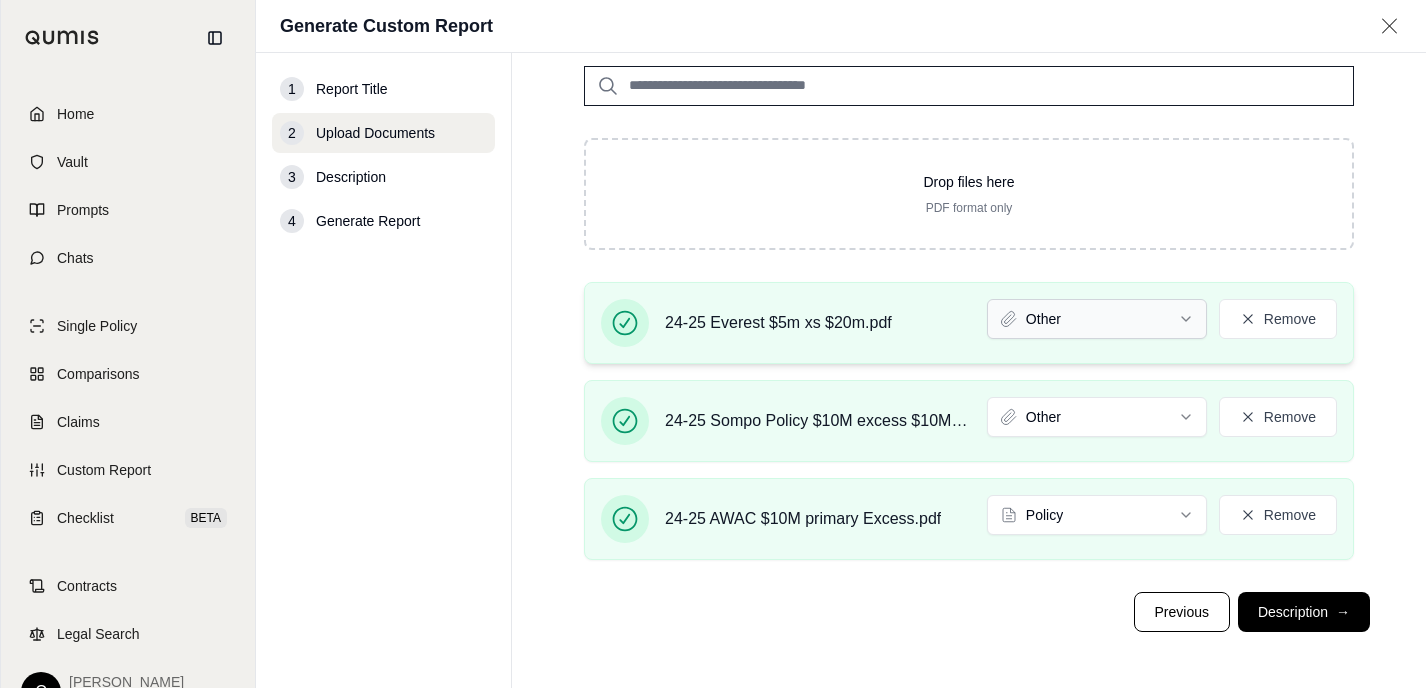 click on "Document type updated successfully Home Vault Prompts Chats Single Policy Comparisons Claims Custom Report Checklist BETA Contracts Legal Search C [PERSON_NAME] Financial Generate Custom Report 1 Report Title 2 Upload Documents 3 Description 4 Generate Report Upload Documents • Upload the documents you would like to analyze Drop files here PDF format only 24-25 Everest $5m xs $20m.pdf Other Remove 24-25 Sompo Policy  $10M excess $10M.pdf Other Remove 24-25 AWAC $10M primary Excess.pdf Policy Remove Previous Description →" at bounding box center [713, 344] 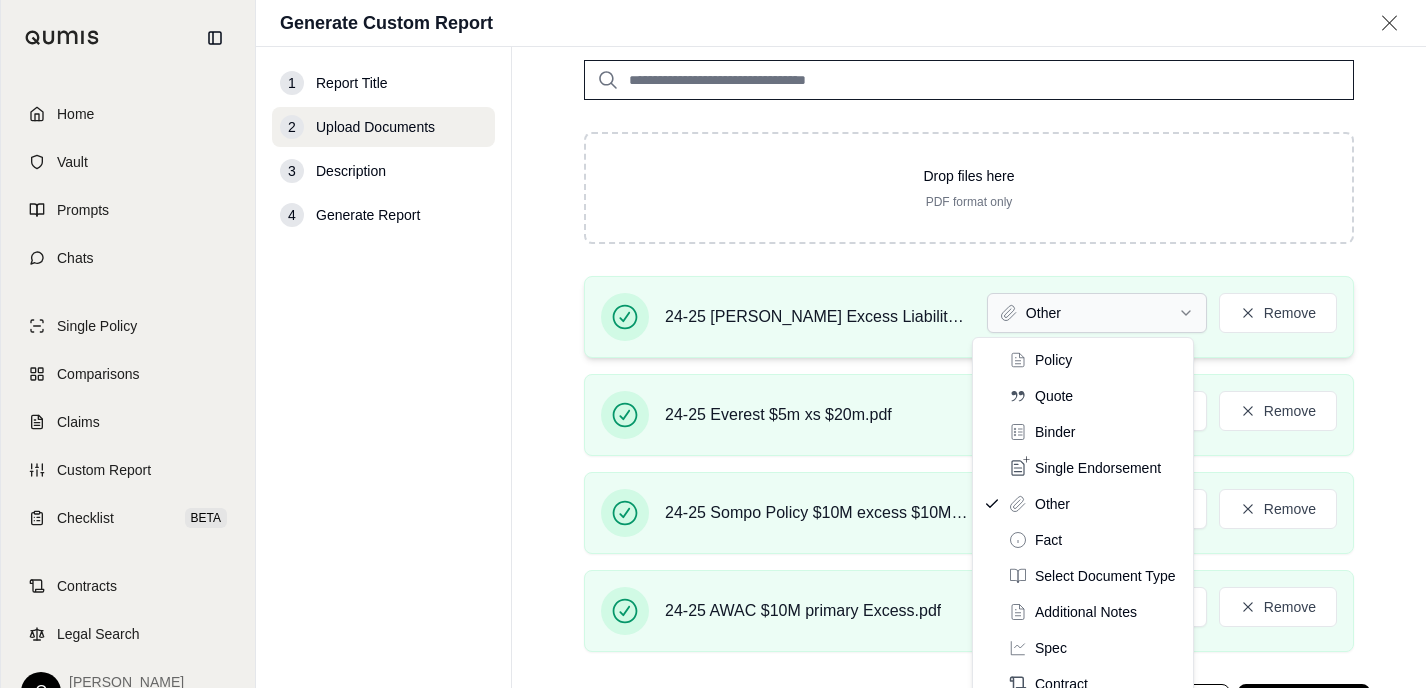 click on "Home Vault Prompts Chats Single Policy Comparisons Claims Custom Report Checklist BETA Contracts Legal Search C [PERSON_NAME] Financial Generate Custom Report 1 Report Title 2 Upload Documents 3 Description 4 Generate Report Upload Documents • Upload the documents you would like to analyze Drop files here PDF format only 24-25 [PERSON_NAME] Excess Liability SEO133174 10M po 25Mxs25M.pdf Other Remove 24-25 Everest $5m xs $20m.pdf Policy Remove 24-25 Sompo Policy  $10M excess $10M.pdf Policy Remove 24-25 AWAC $10M primary Excess.pdf Policy Remove Previous Description →
Policy Quote Binder Single Endorsement Other Fact Select Document Type Additional Notes Spec Contract Application Checklist" at bounding box center (713, 344) 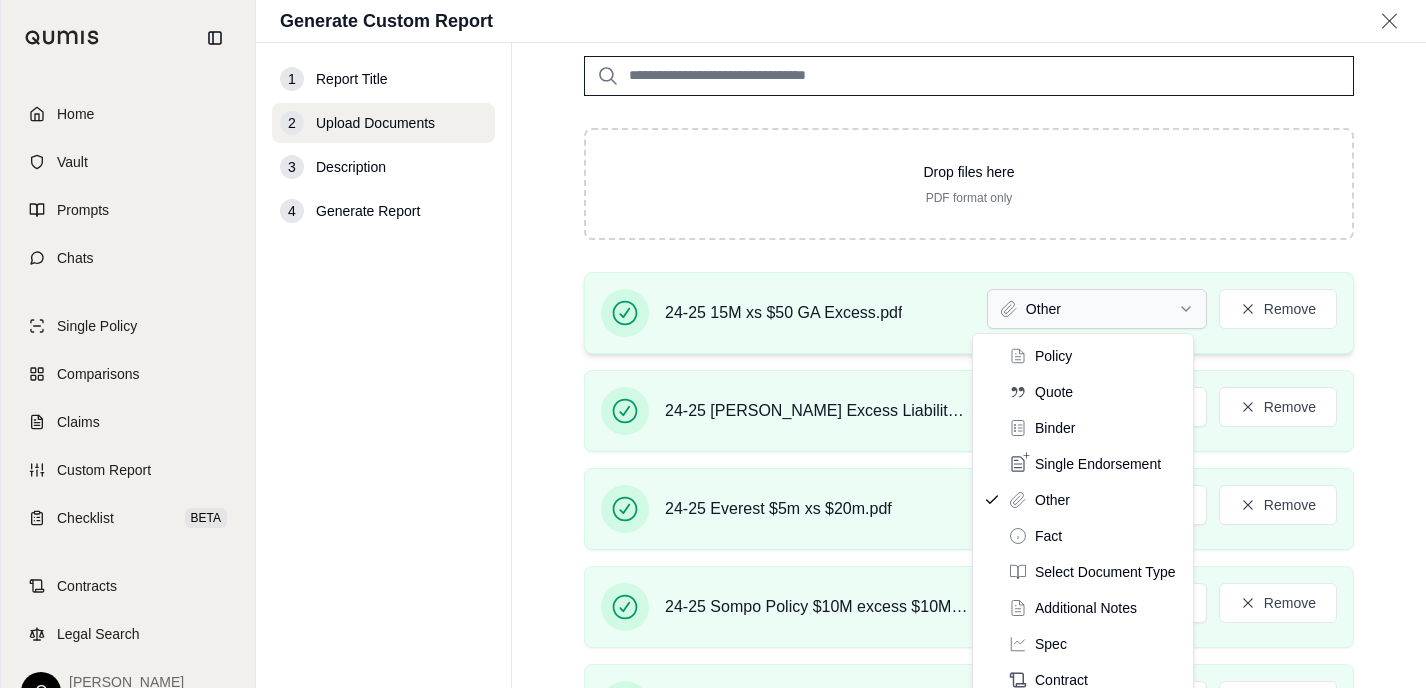 click on "Home Vault Prompts Chats Single Policy Comparisons Claims Custom Report Checklist BETA Contracts Legal Search C [PERSON_NAME] Financial Generate Custom Report 1 Report Title 2 Upload Documents 3 Description 4 Generate Report Upload Documents • Upload the documents you would like to analyze Drop files here PDF format only 24-25 15M xs $50 GA Excess.pdf Other Remove 24-25 [PERSON_NAME] Excess Liability SEO133174 10M po 25Mxs25M.pdf Policy Remove 24-25 Everest $5m xs $20m.pdf Policy Remove 24-25 Sompo Policy  $10M excess $10M.pdf Policy Remove 24-25 AWAC $10M primary Excess.pdf Policy Remove Previous Description →
Policy Quote Binder Single Endorsement Other Fact Select Document Type Additional Notes Spec Contract Application Checklist" at bounding box center [713, 344] 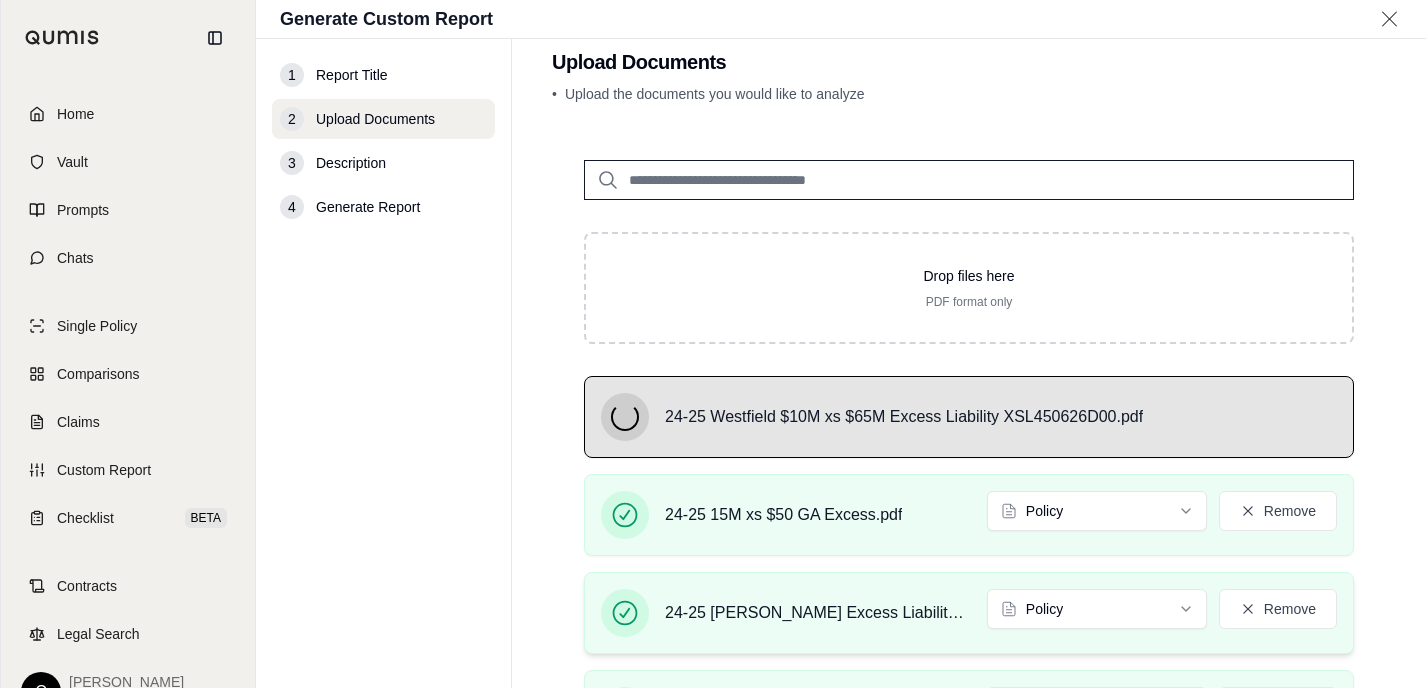 scroll, scrollTop: 0, scrollLeft: 0, axis: both 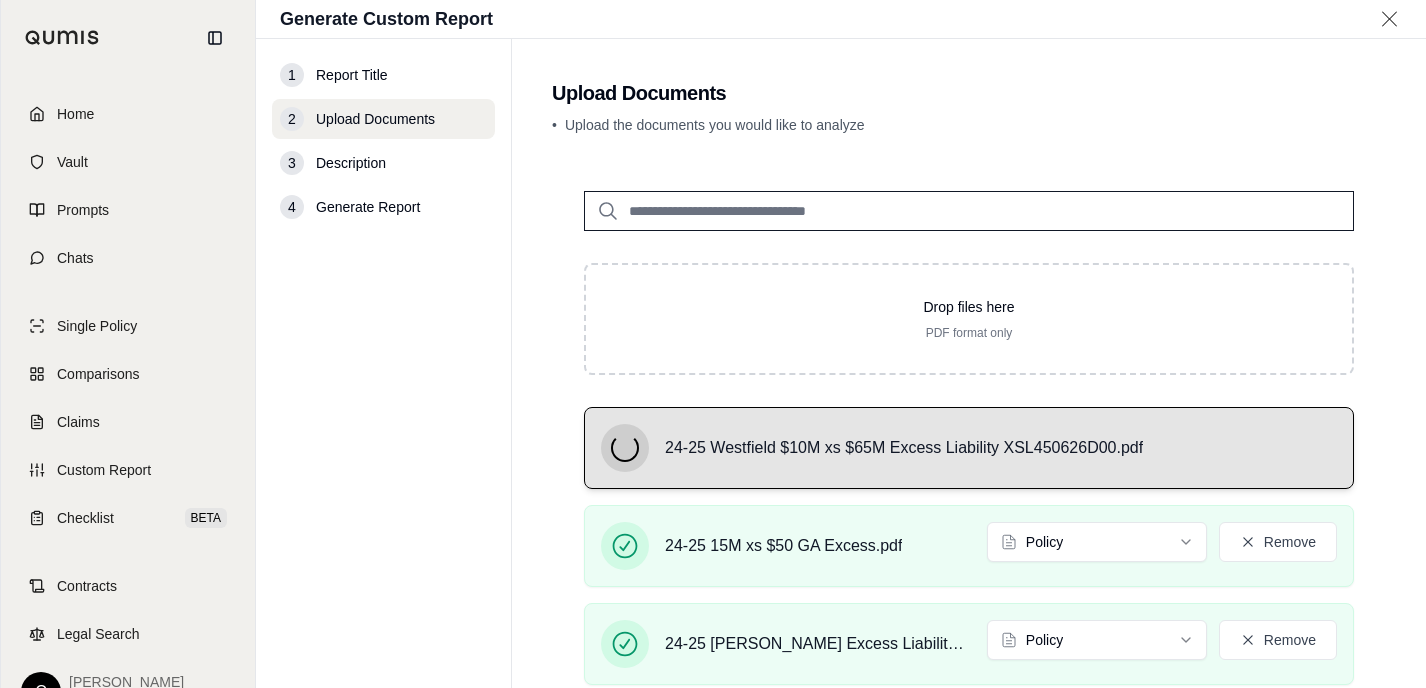 click on "24-25 Westfield  $10M xs $65M   Excess Liability XSL450626D00.pdf" at bounding box center (904, 448) 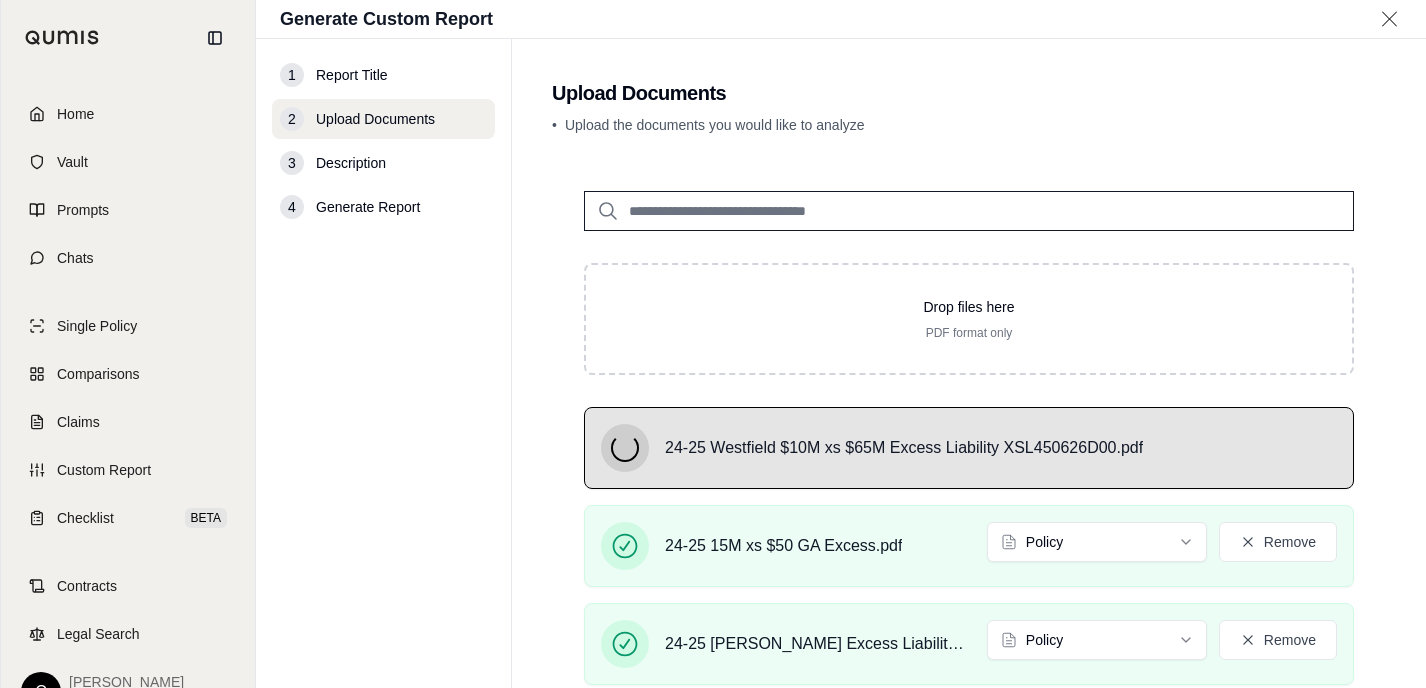 click on "Upload Documents • Upload the documents you would like to analyze Drop files here PDF format only 24-25 Westfield  $10M xs $65M   Excess Liability XSL450626D00.pdf 24-25 15M xs $50 GA Excess.pdf Policy Remove 24-25 [PERSON_NAME] Excess Liability SEO133174 10M po 25Mxs25M.pdf Policy Remove 24-25 Everest $5m xs $20m.pdf Policy Remove 24-25 Sompo Policy  $10M excess $10M.pdf Policy Remove 24-25 AWAC $10M primary Excess.pdf Policy Remove Previous Description →" at bounding box center [969, 363] 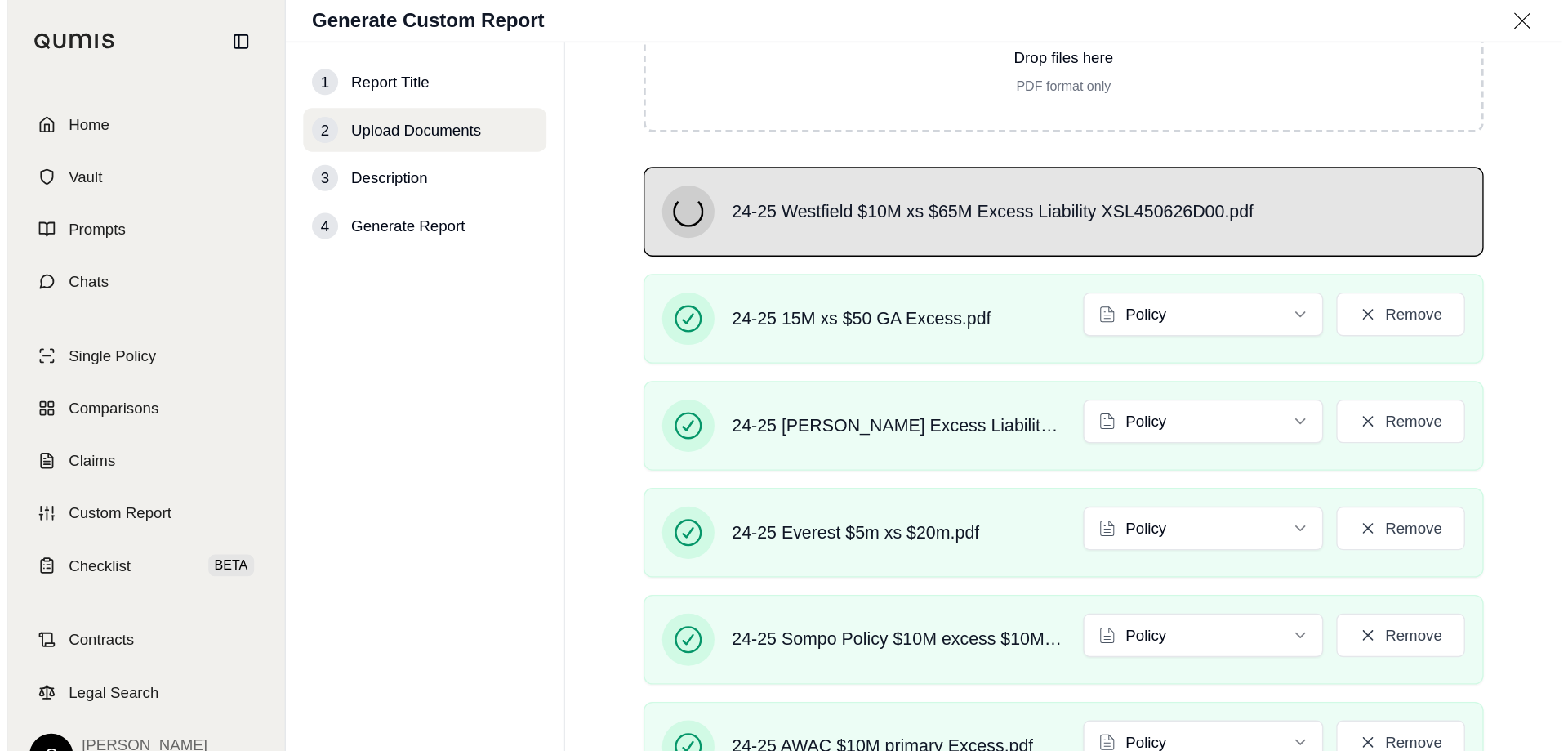 scroll, scrollTop: 124, scrollLeft: 0, axis: vertical 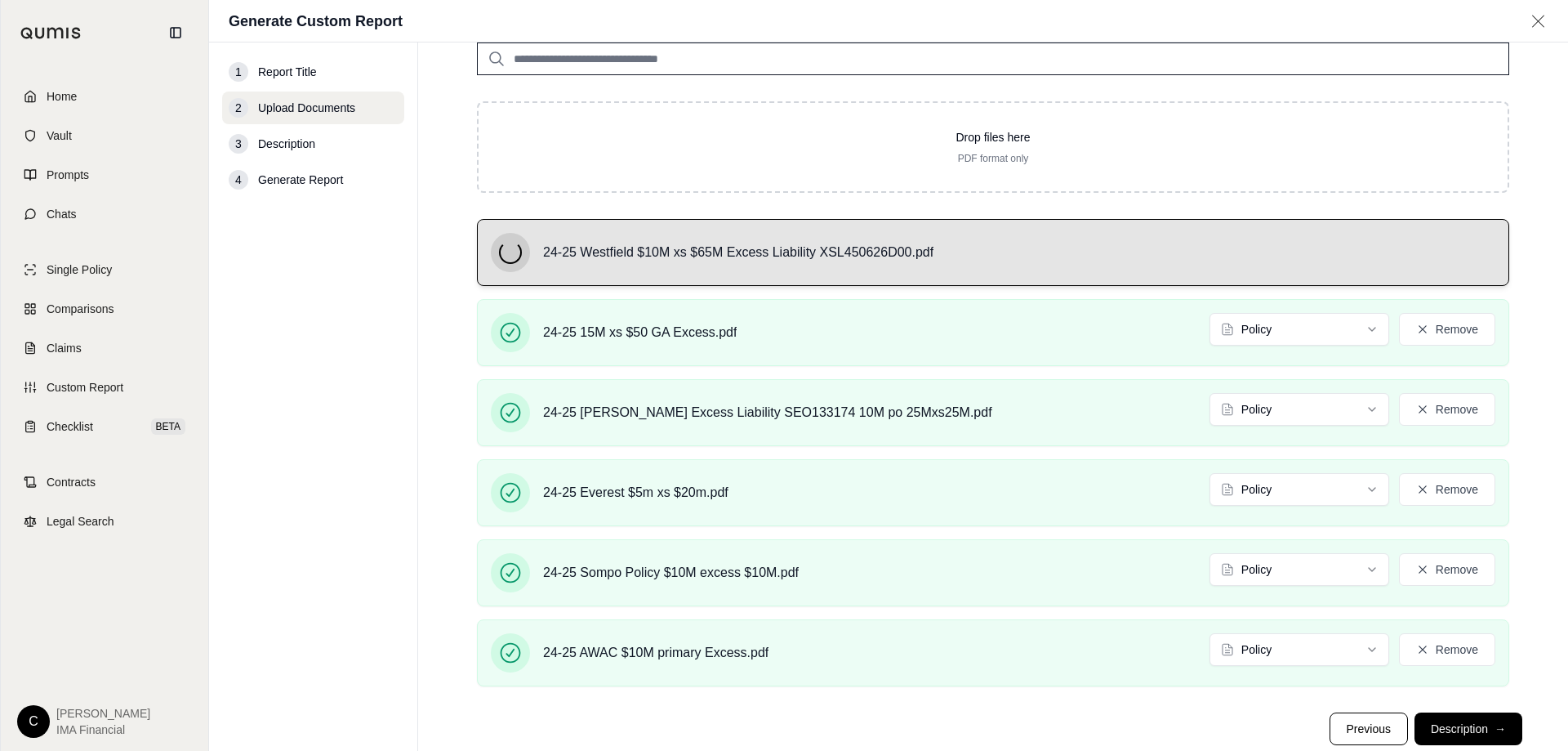 click on "24-25 Westfield  $10M xs $65M   Excess Liability XSL450626D00.pdf" at bounding box center (738, 248) 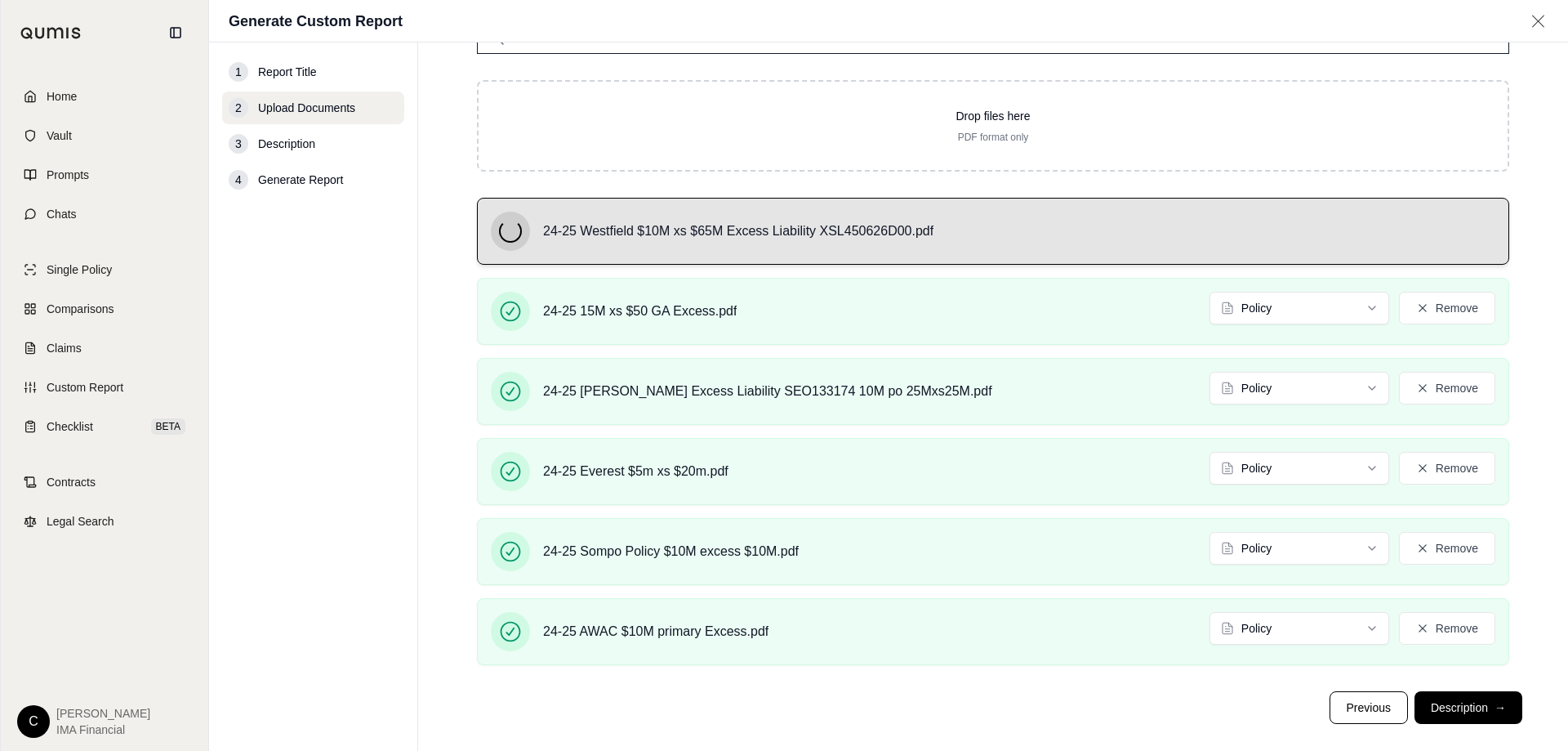 scroll, scrollTop: 164, scrollLeft: 0, axis: vertical 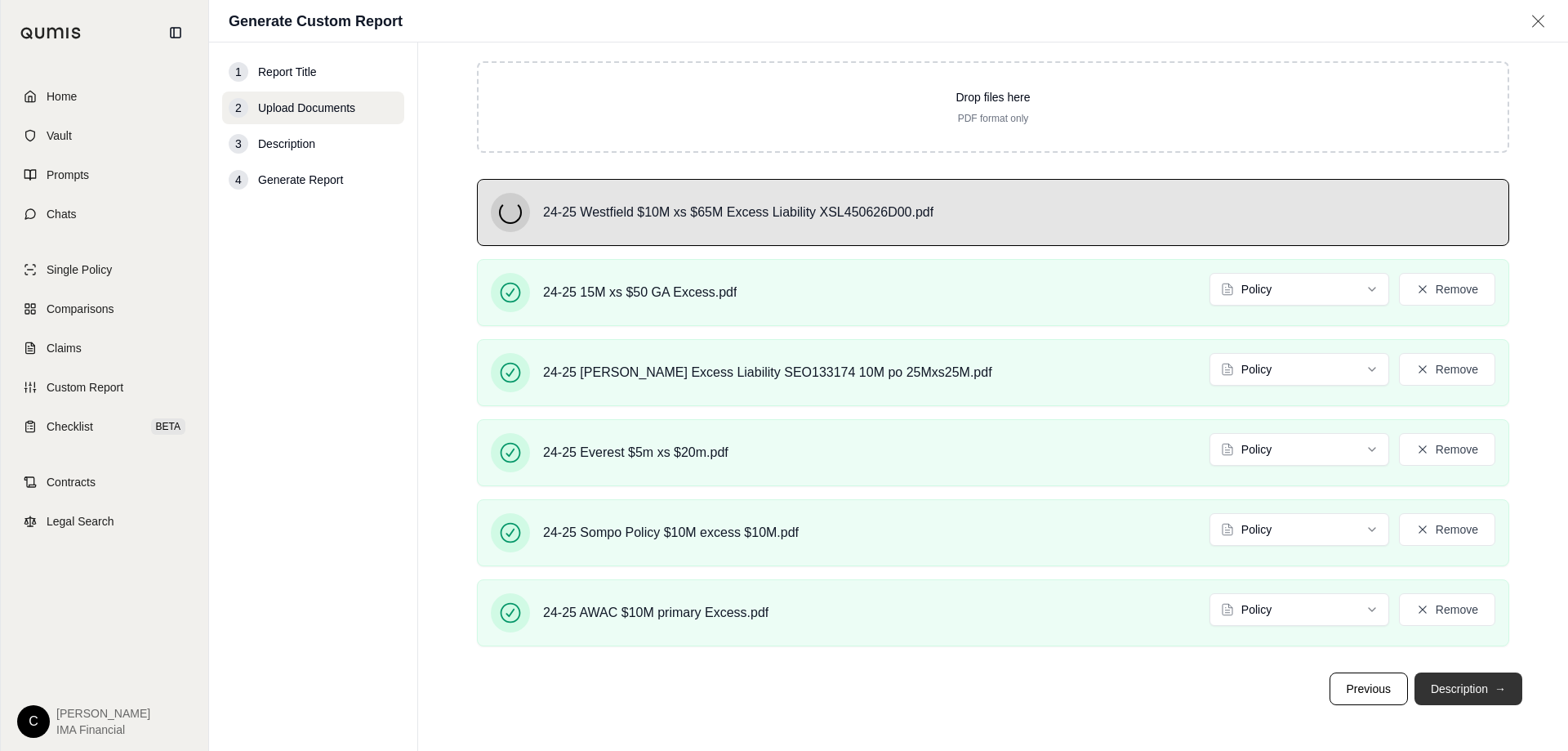 click on "Description →" at bounding box center [1468, 689] 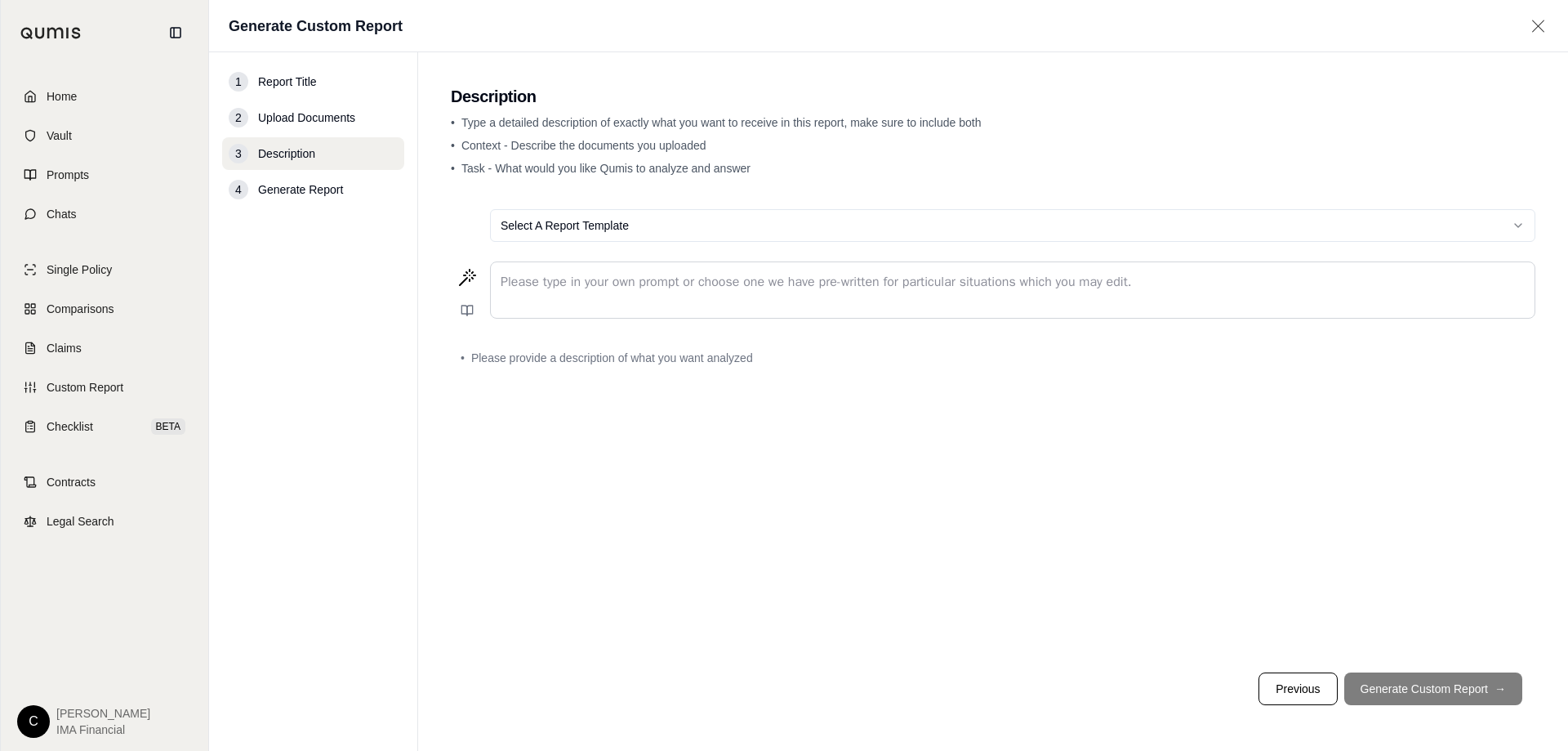 click at bounding box center (1013, 282) 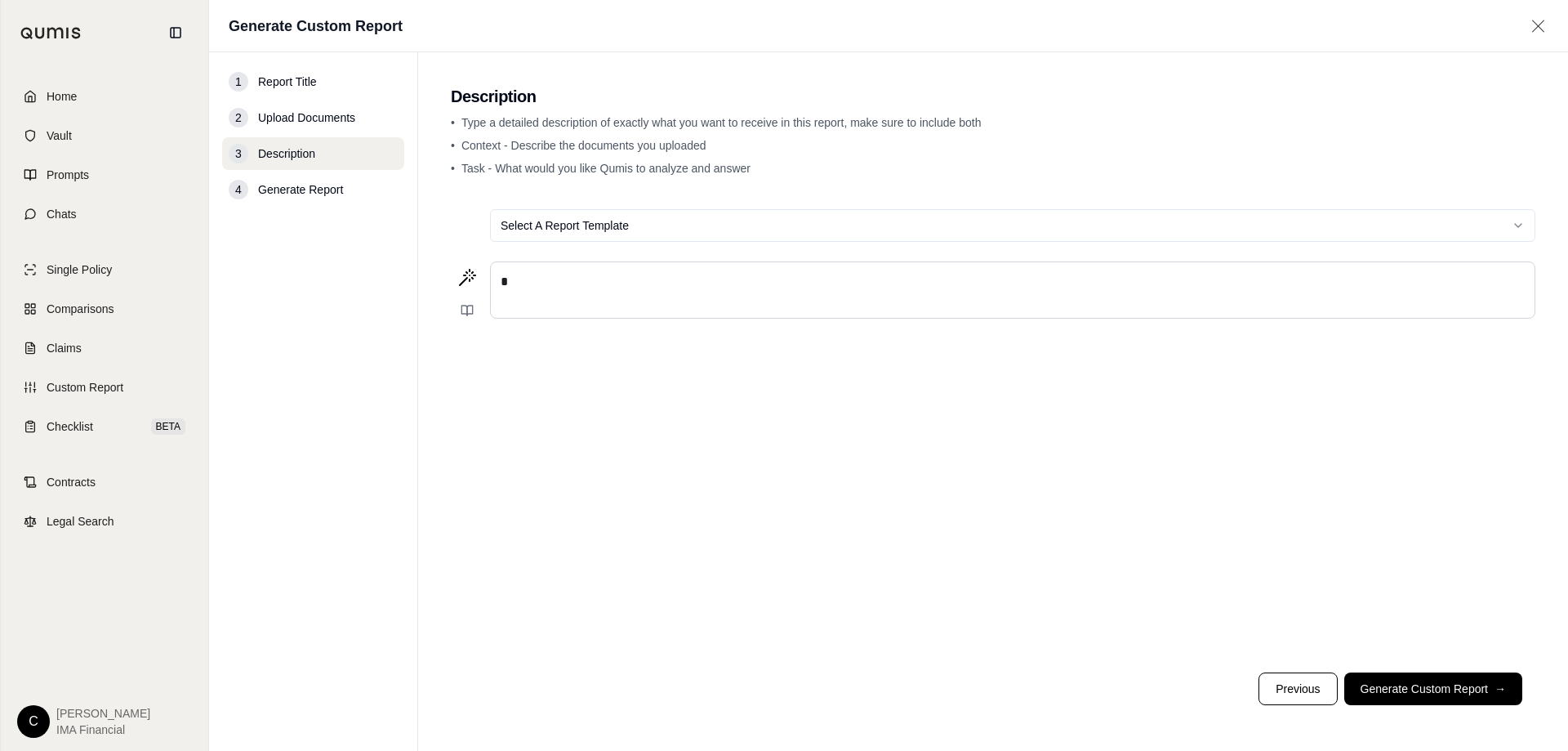 type 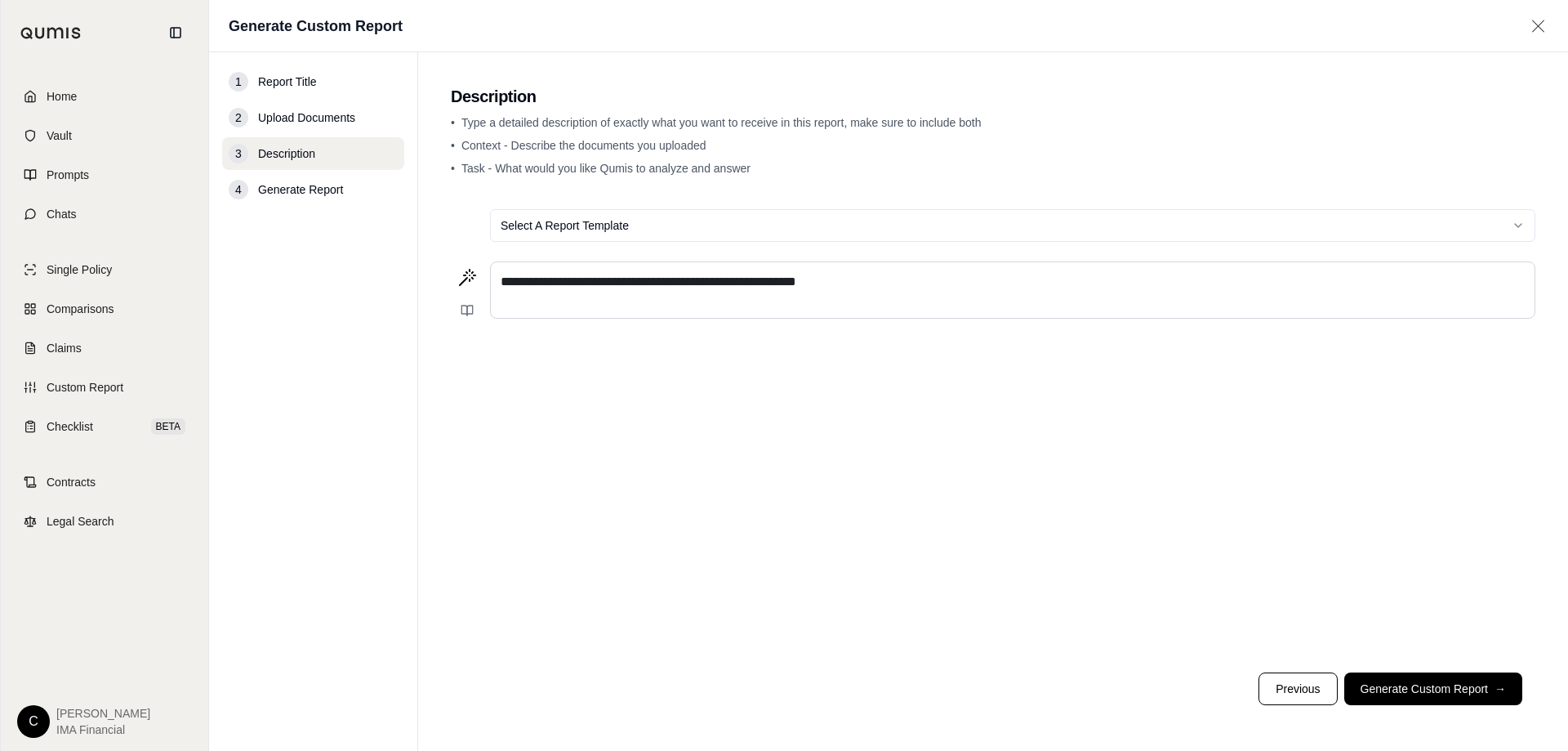 click on "**********" at bounding box center (648, 281) 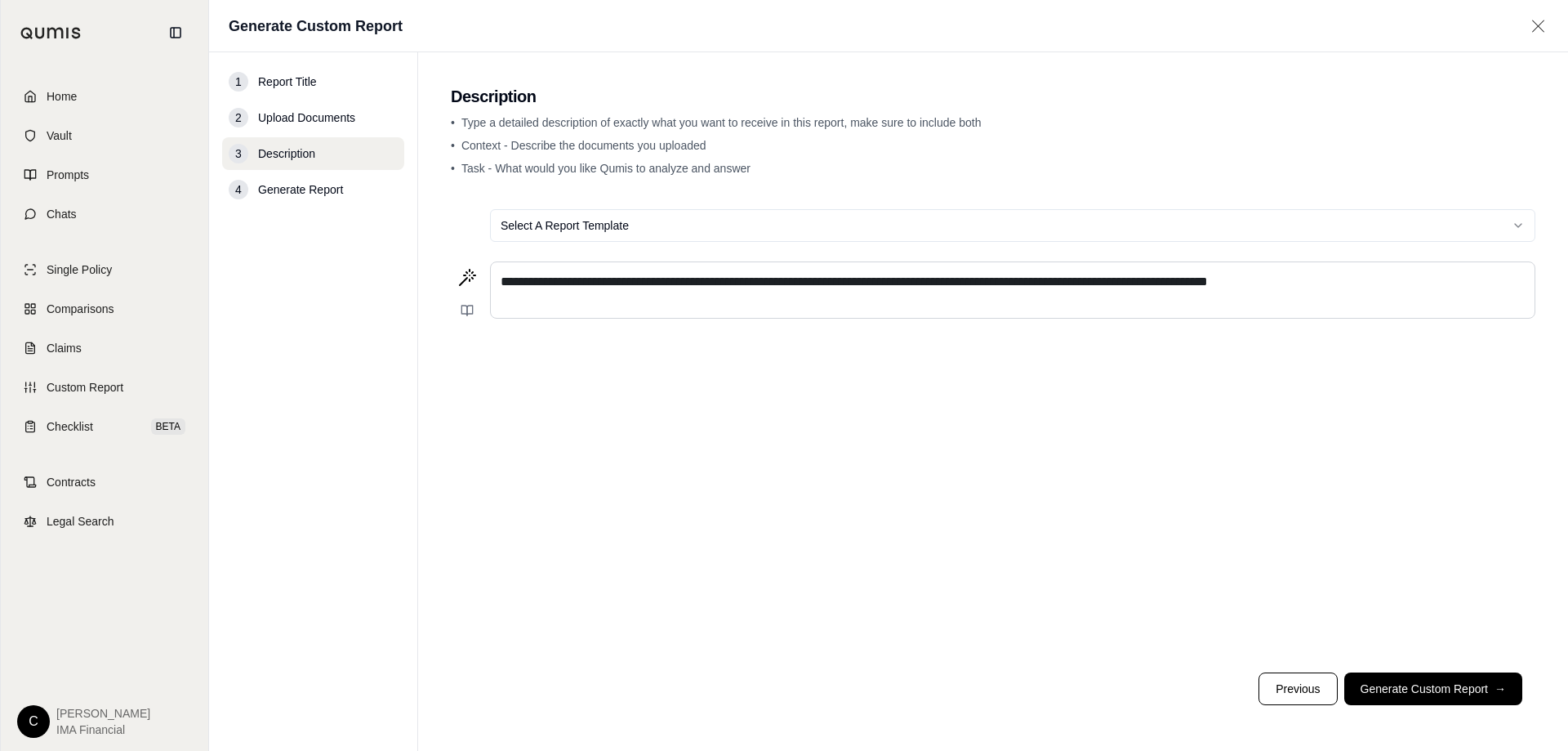click on "**********" at bounding box center (854, 281) 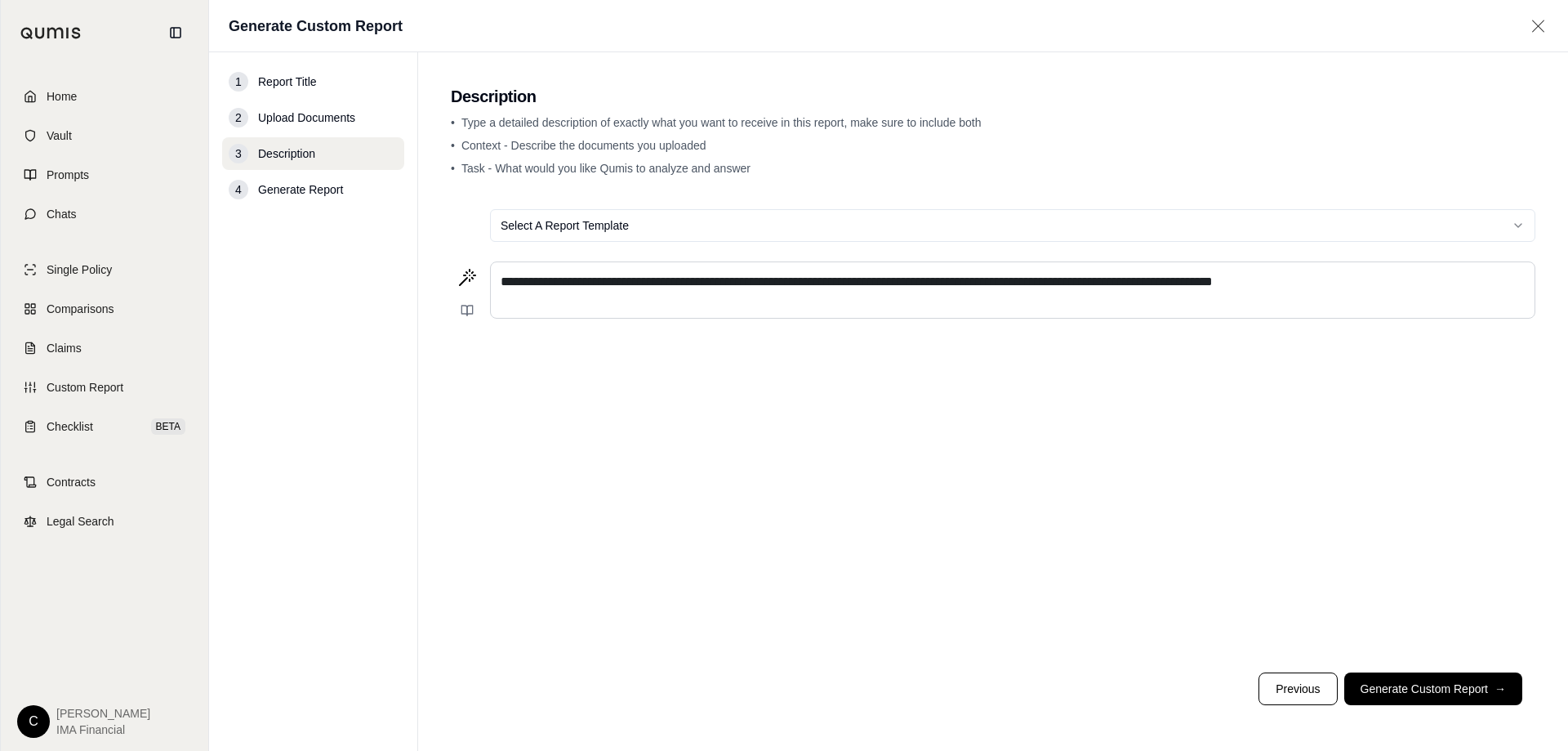 click on "**********" at bounding box center (1013, 282) 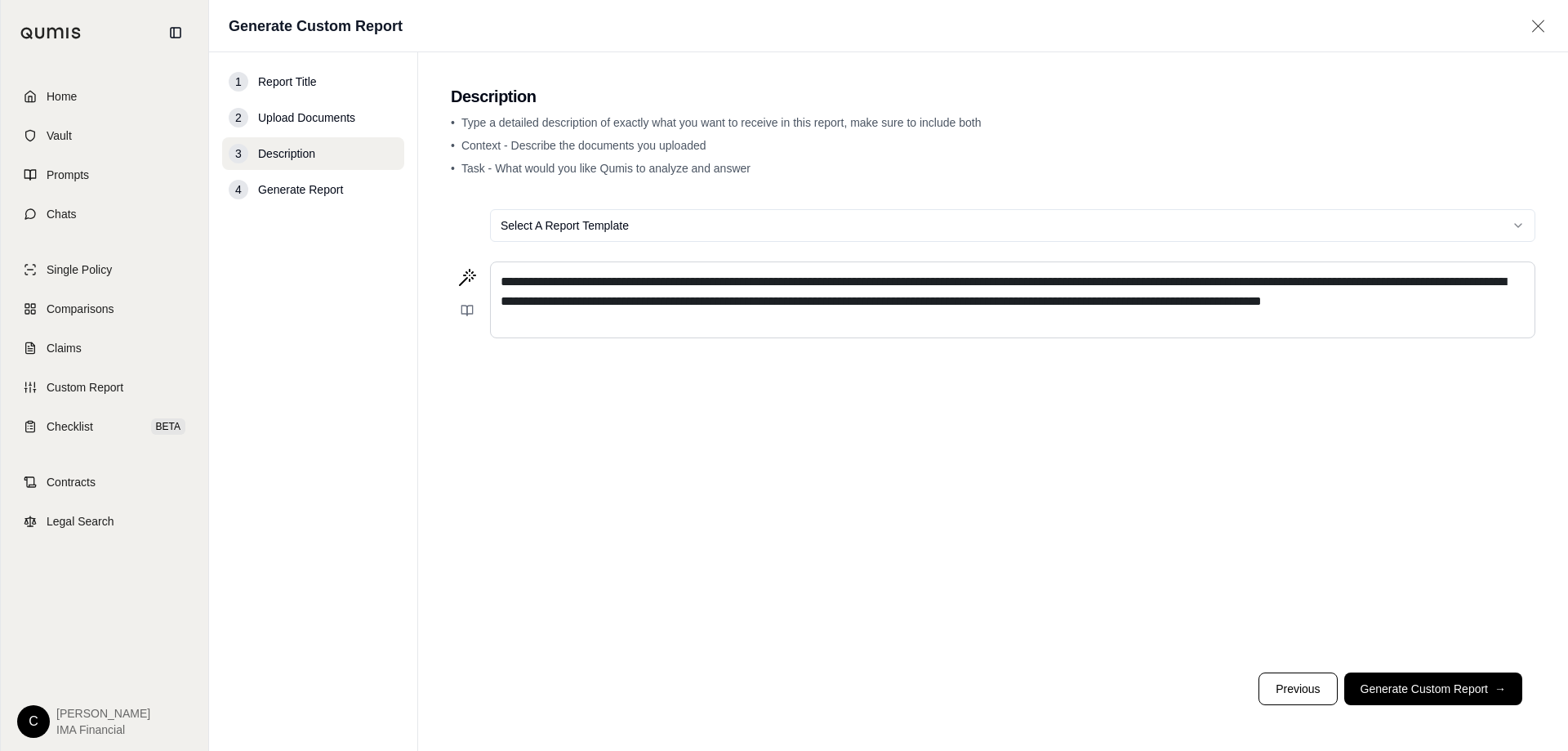 click on "**********" at bounding box center (1003, 291) 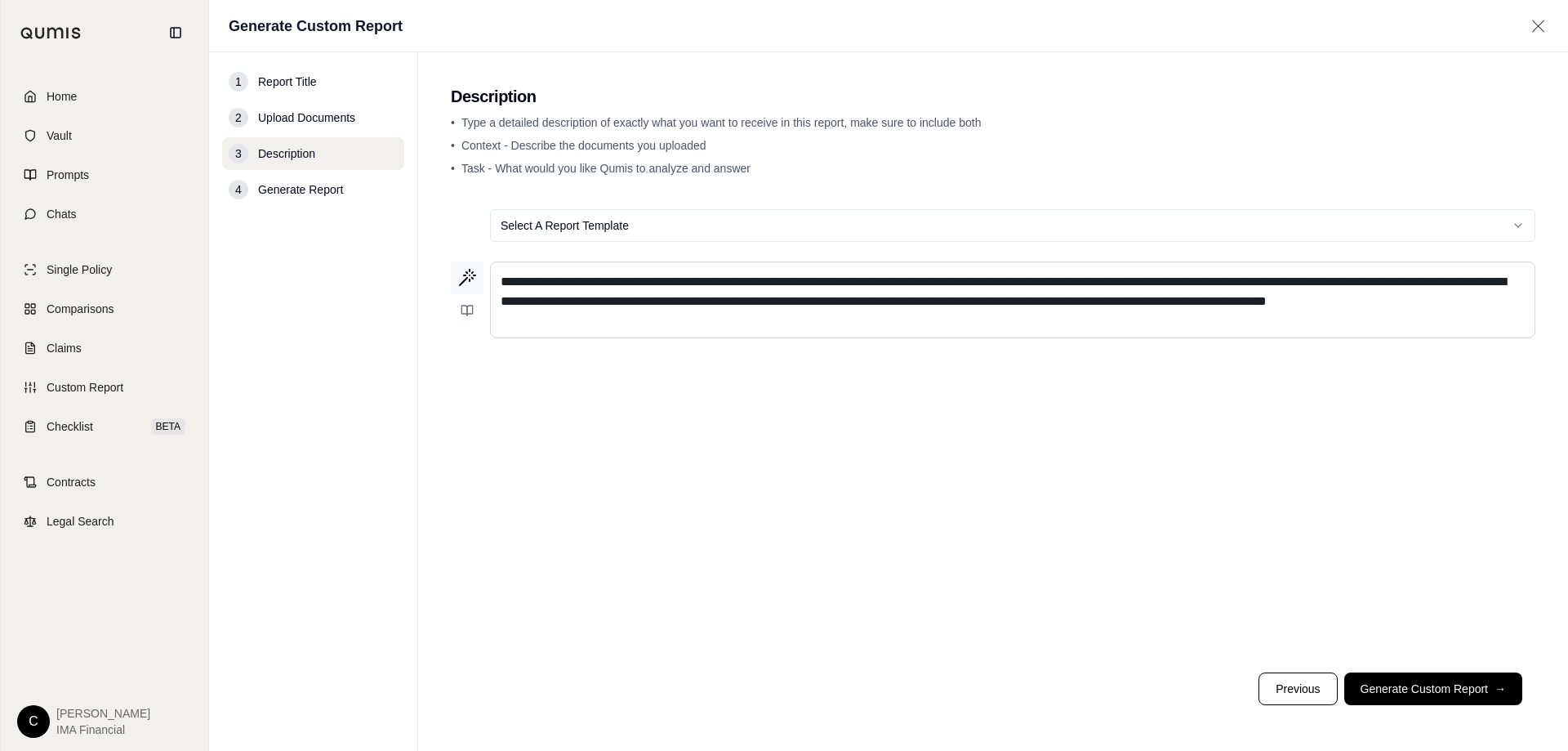 click 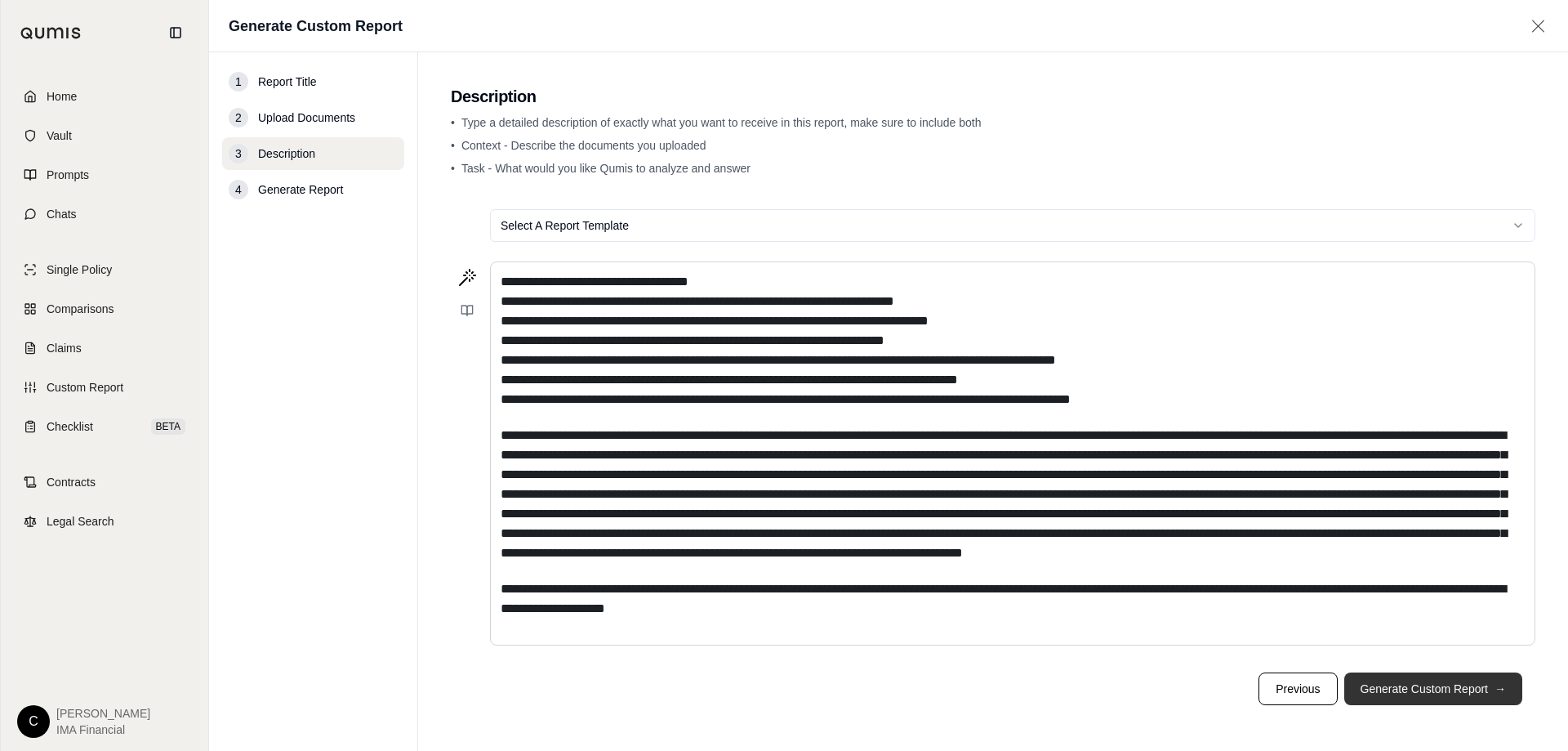 click on "Generate Custom Report →" at bounding box center (1433, 689) 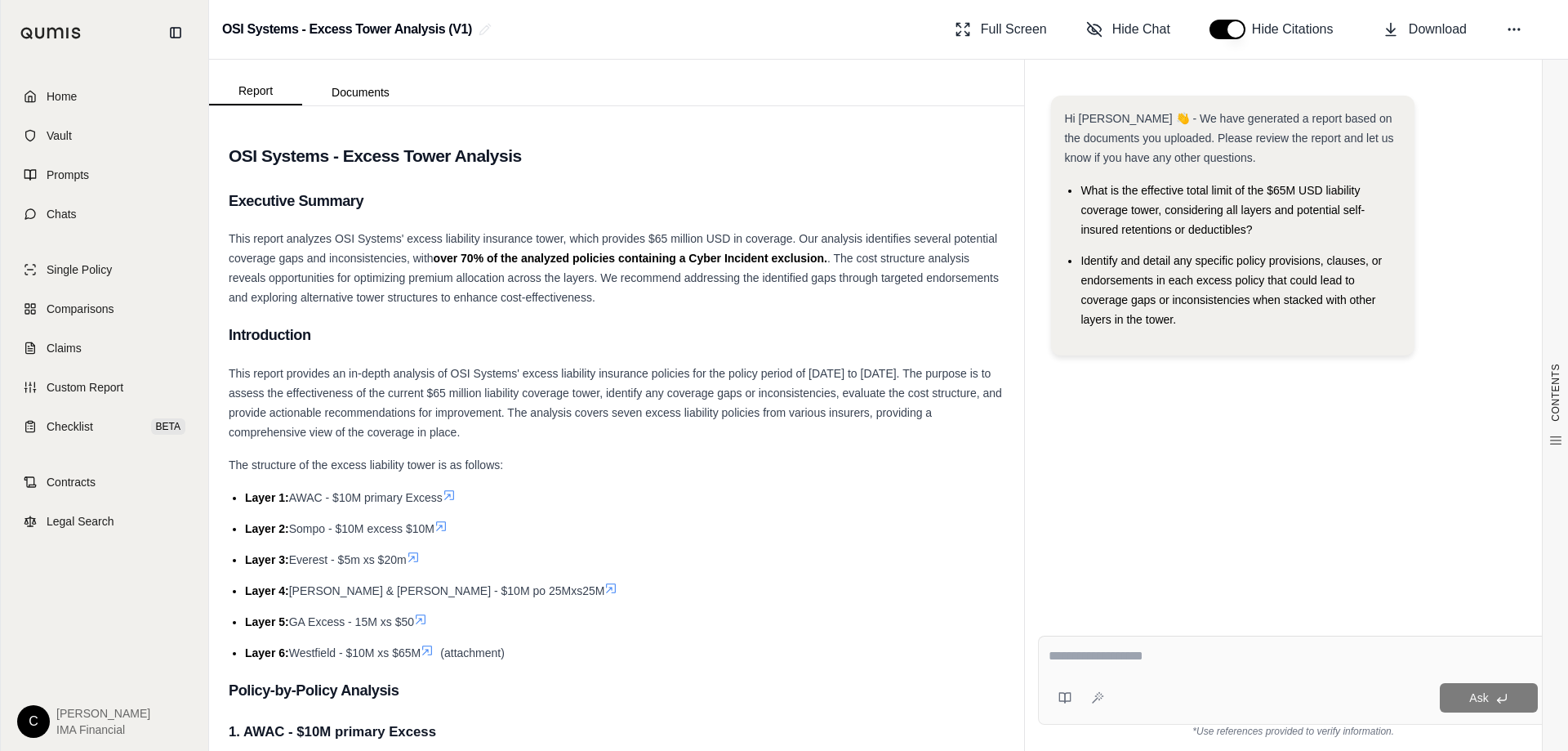 scroll, scrollTop: 0, scrollLeft: 0, axis: both 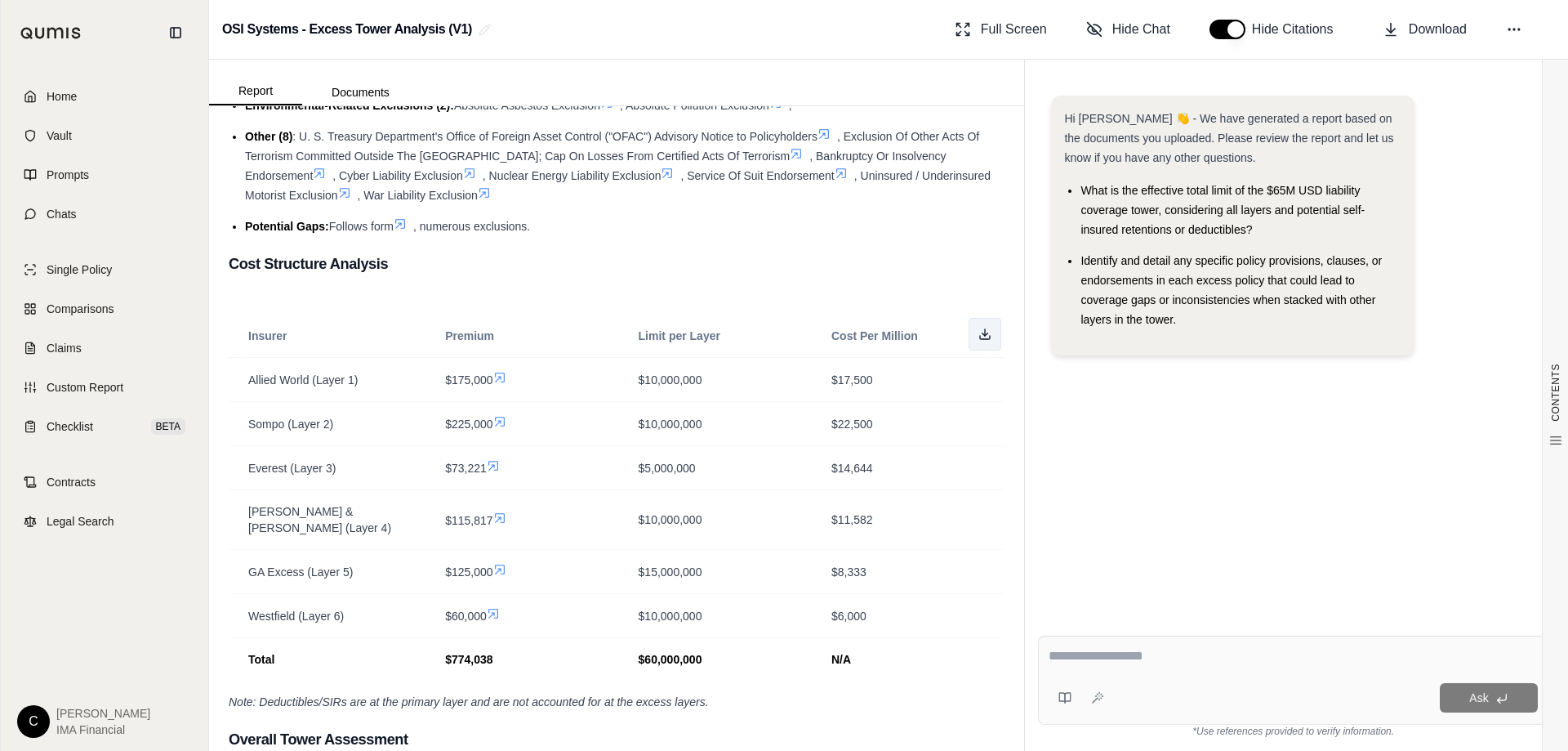 click 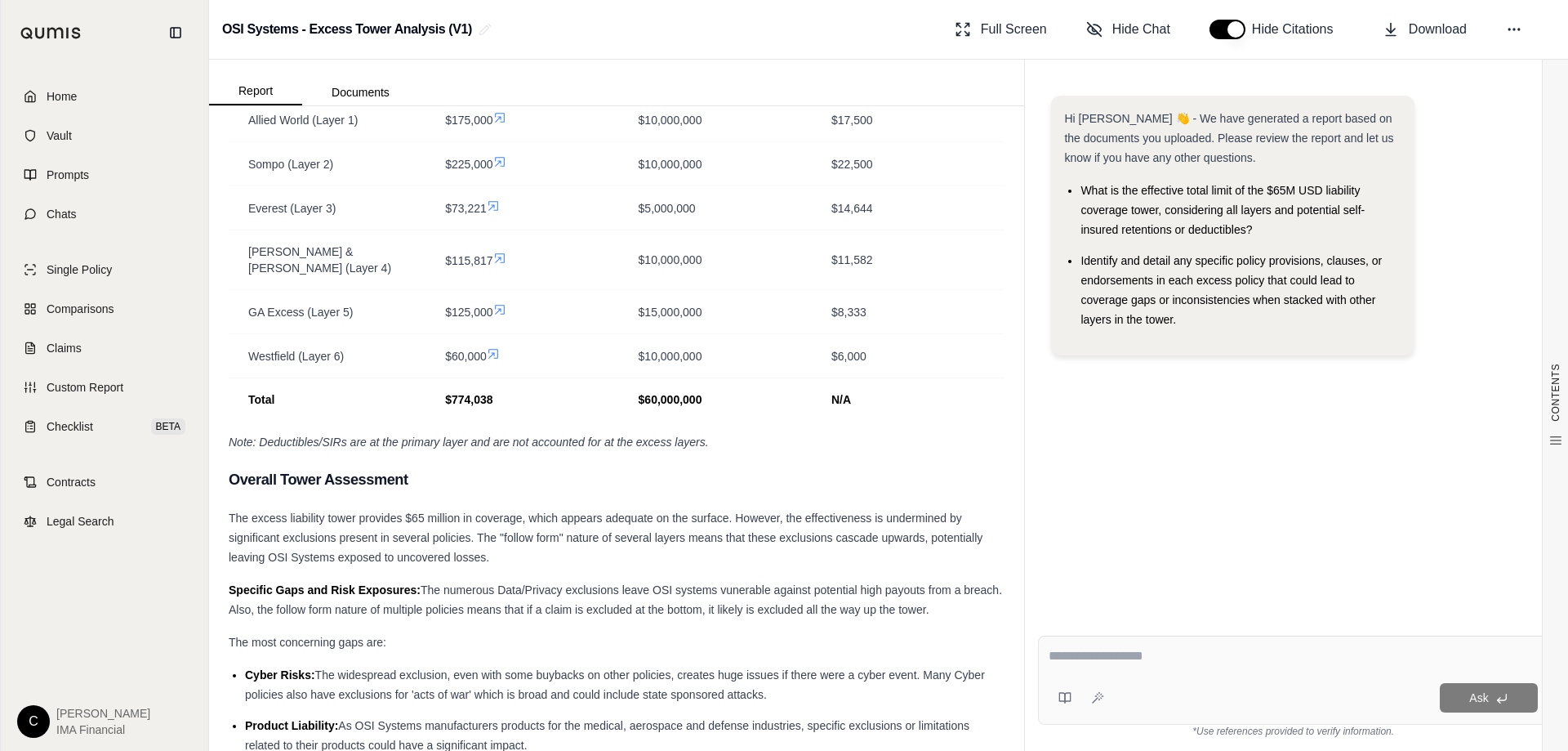 scroll, scrollTop: 3269, scrollLeft: 0, axis: vertical 